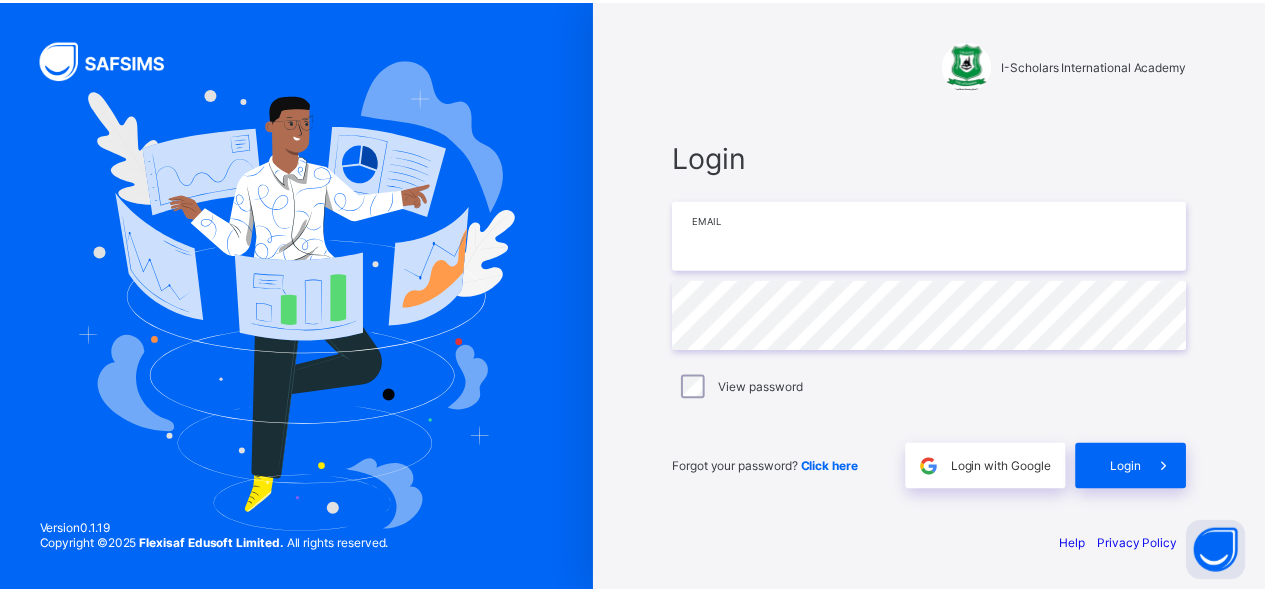 scroll, scrollTop: 0, scrollLeft: 0, axis: both 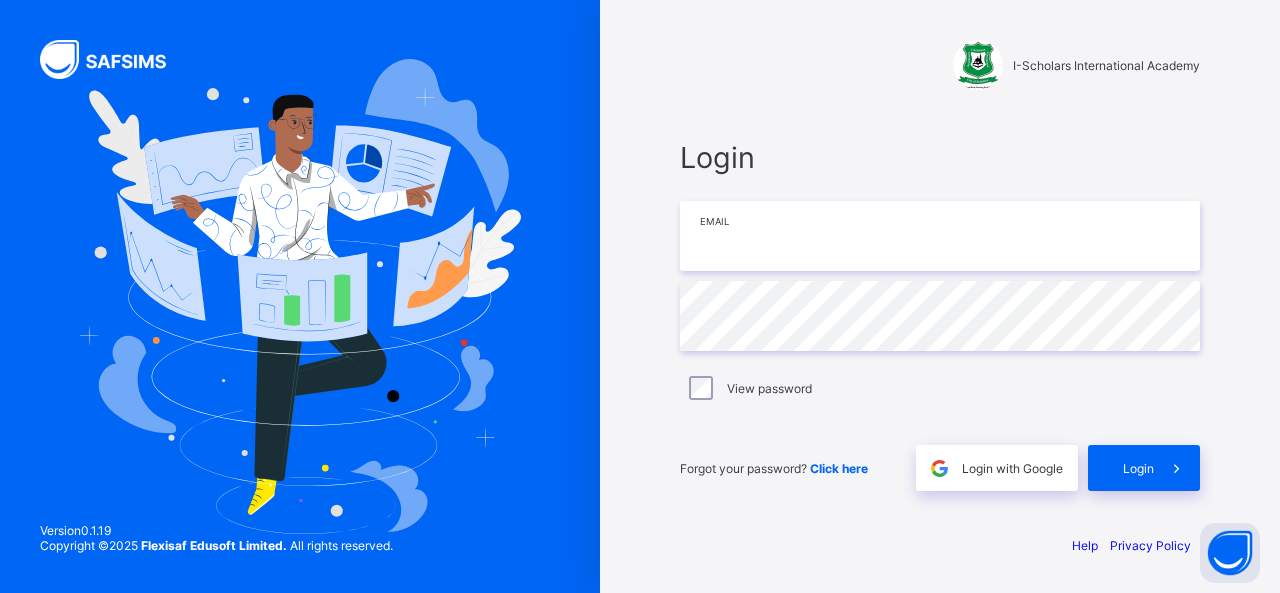 click at bounding box center (940, 236) 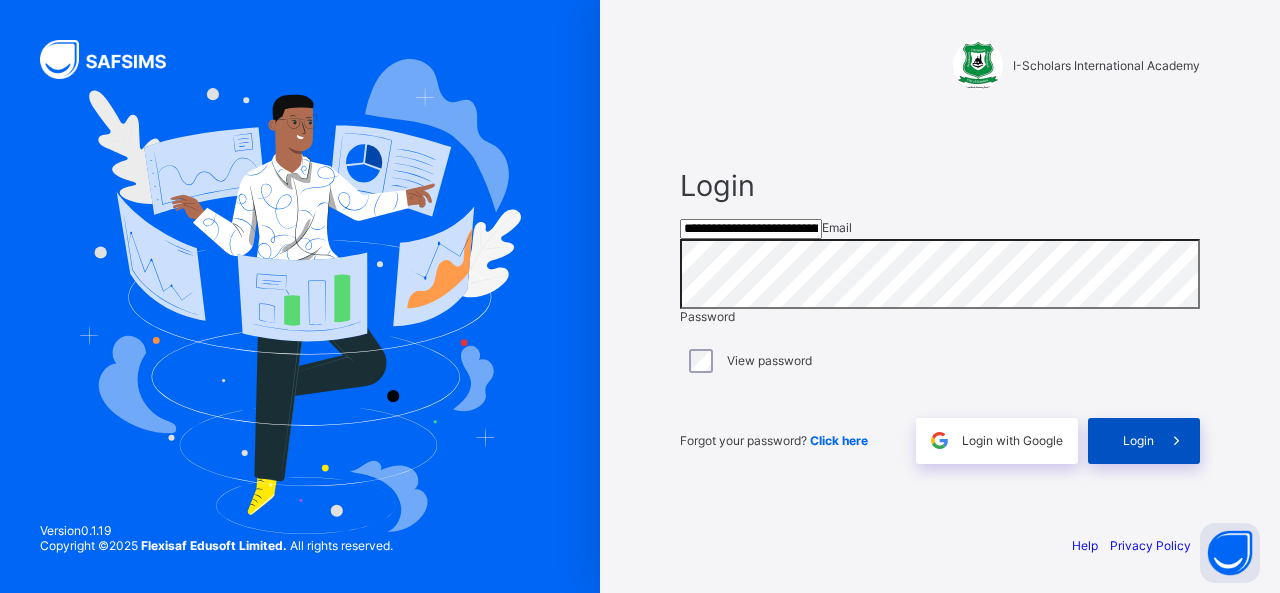click on "Login" at bounding box center (1138, 440) 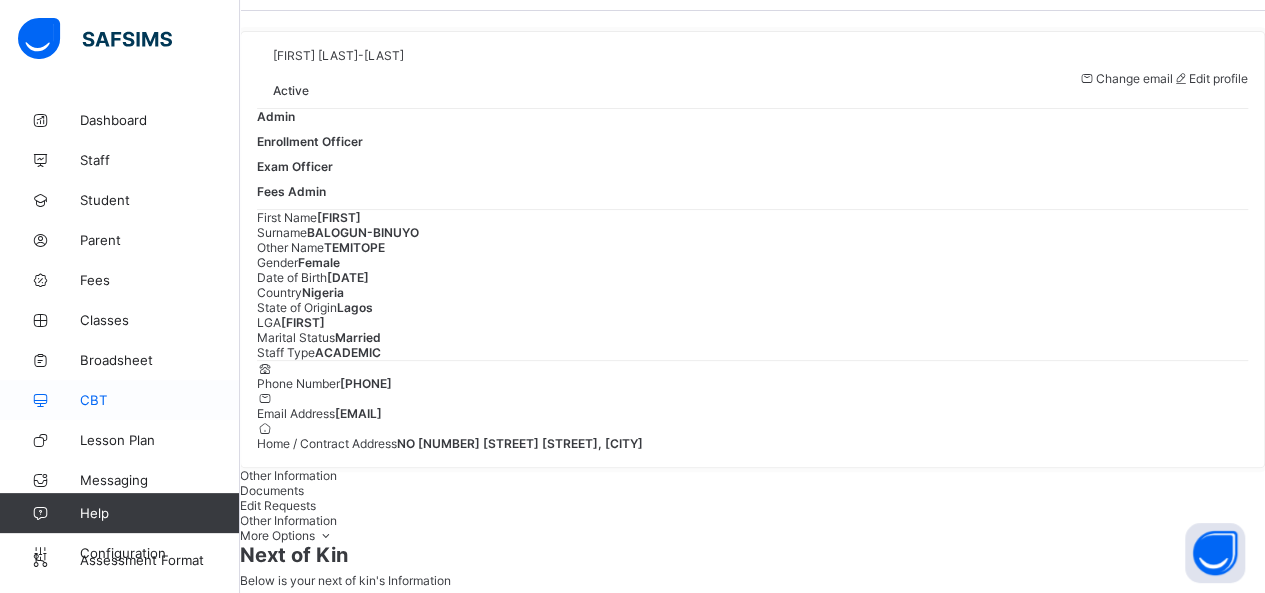 scroll, scrollTop: 0, scrollLeft: 0, axis: both 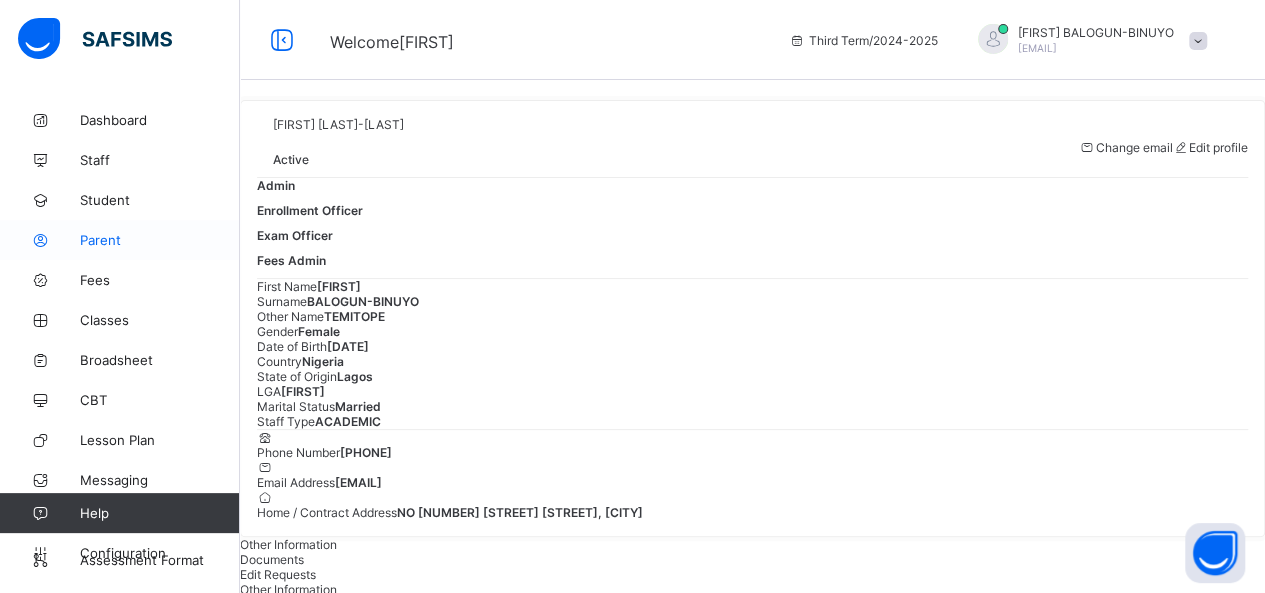 click on "Parent" at bounding box center (160, 240) 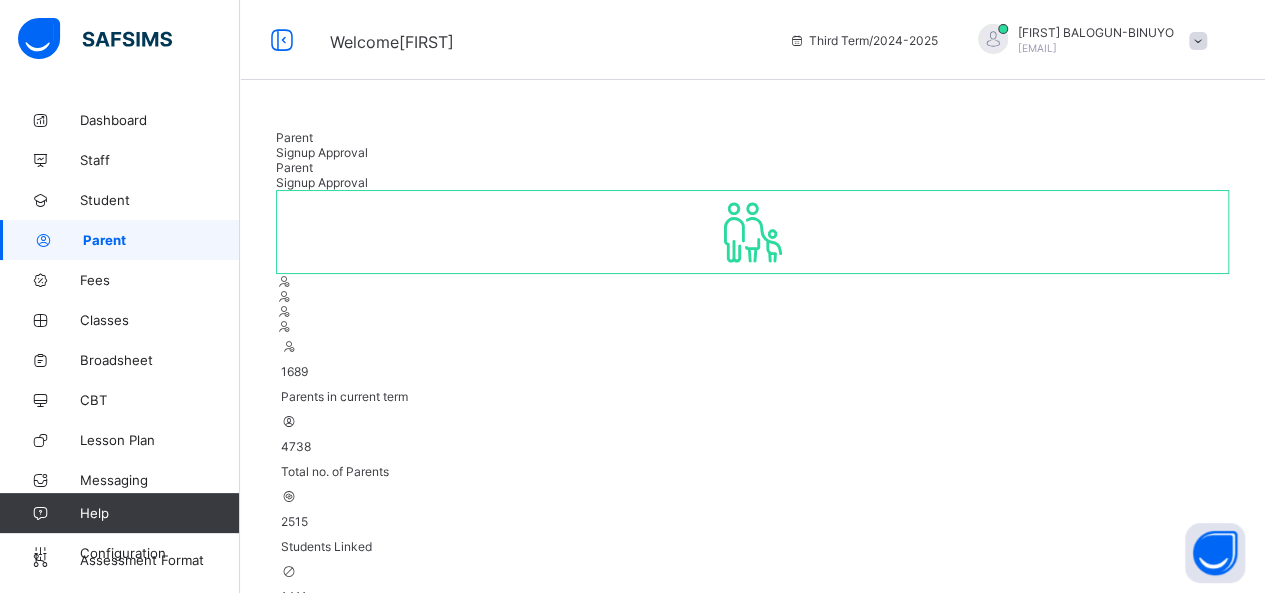 click on "Signup Approval" at bounding box center (322, 152) 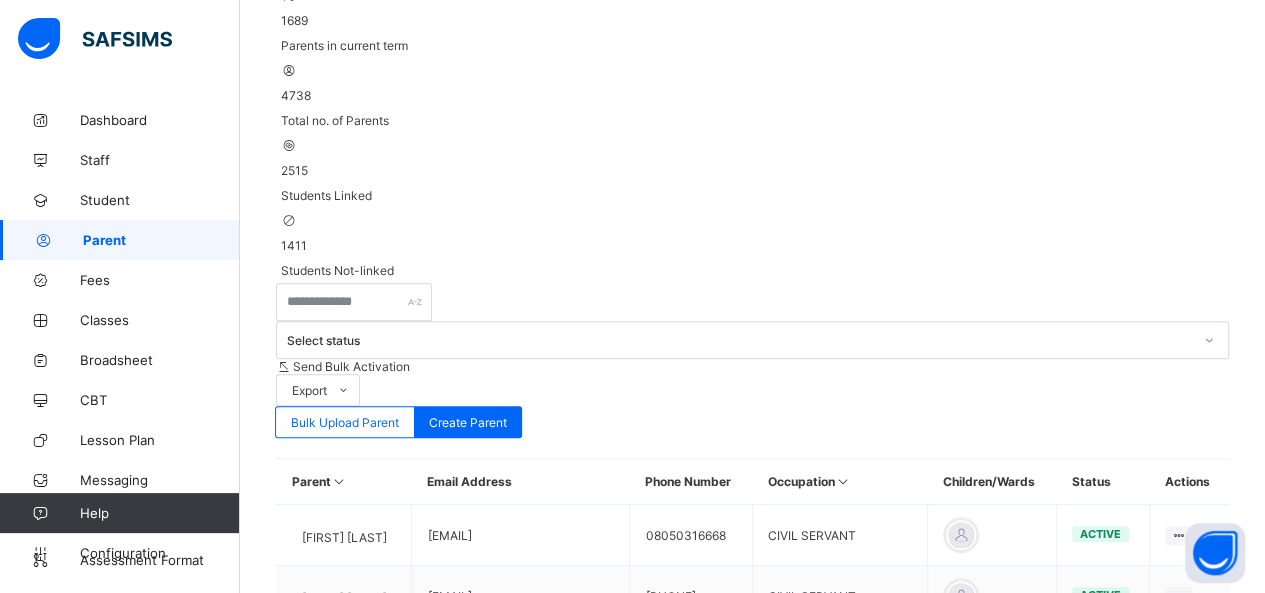 scroll, scrollTop: 353, scrollLeft: 0, axis: vertical 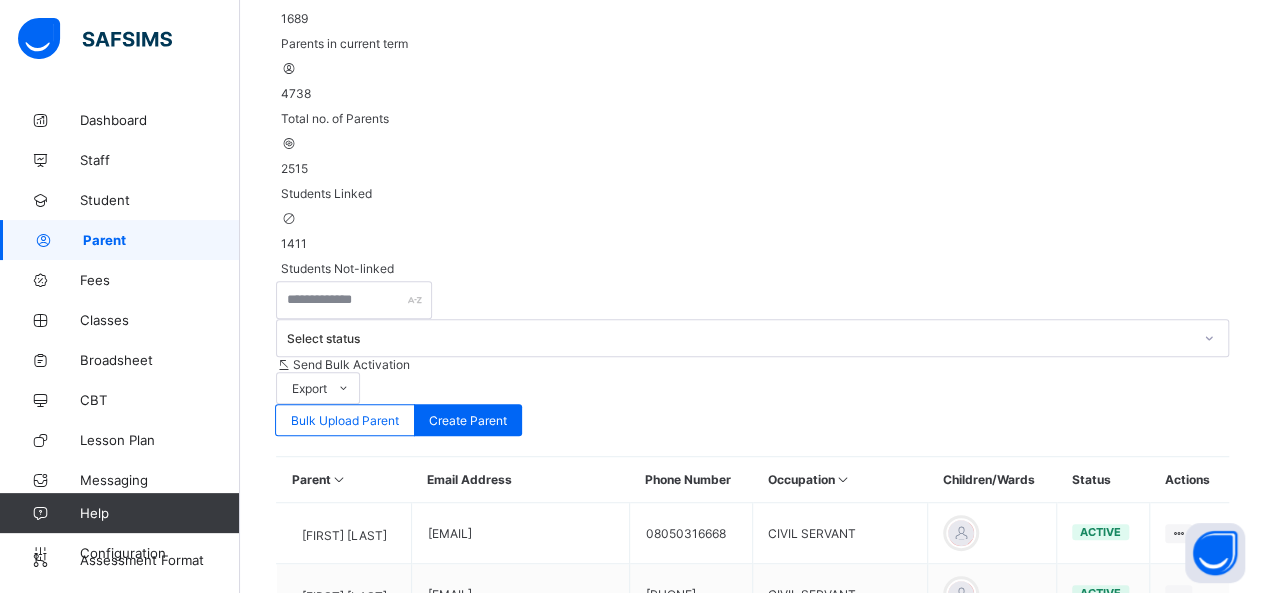 click on "Review" at bounding box center [1053, 1913] 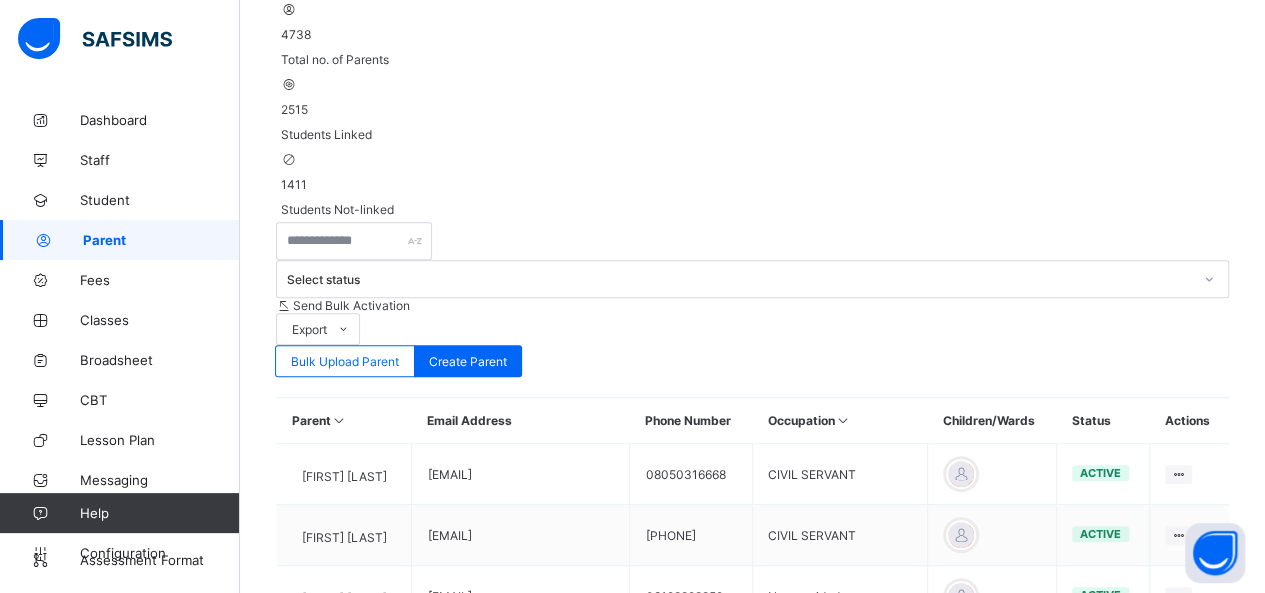 scroll, scrollTop: 414, scrollLeft: 0, axis: vertical 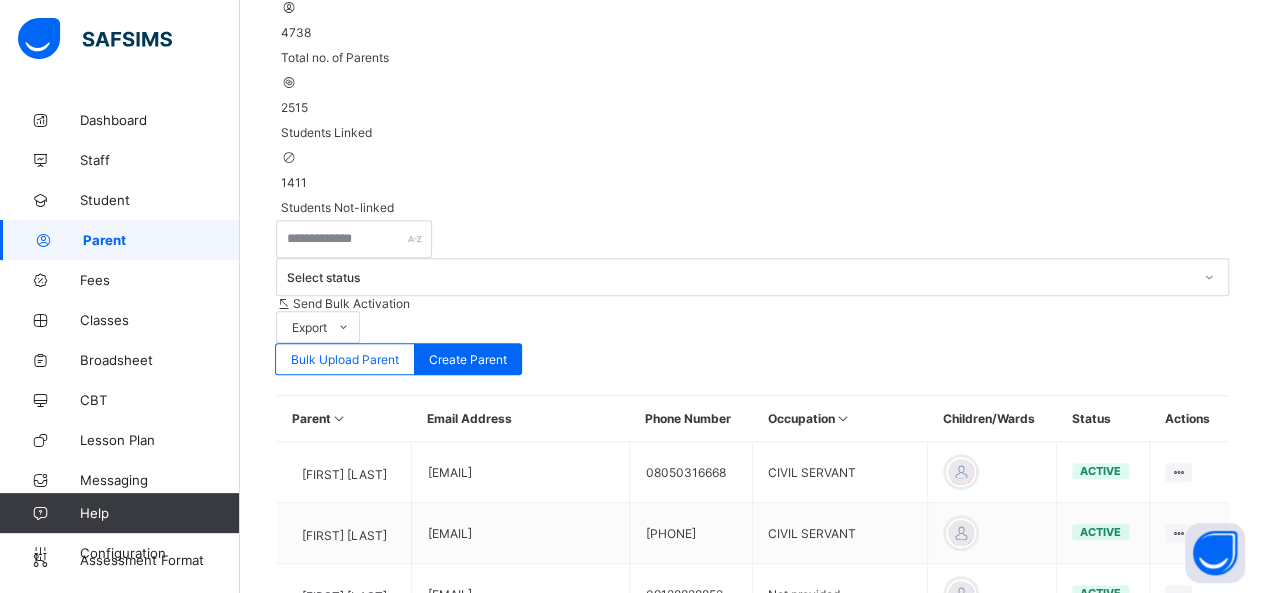click on "Child(ren) Information Children selected by parent" at bounding box center (752, 2850) 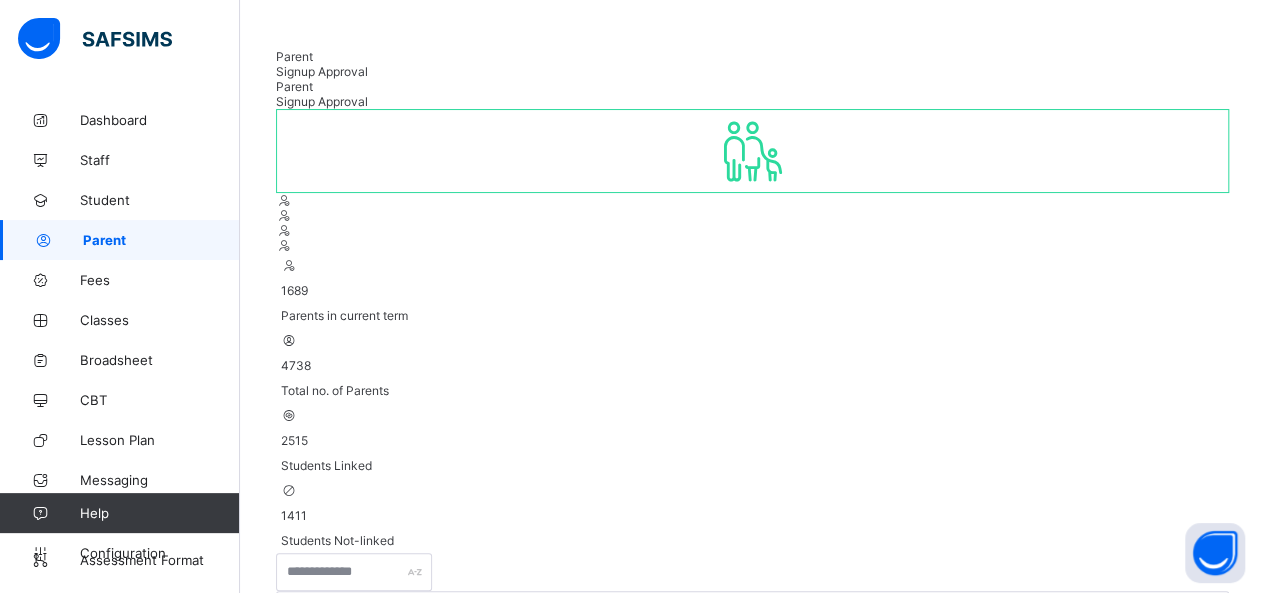 scroll, scrollTop: 0, scrollLeft: 0, axis: both 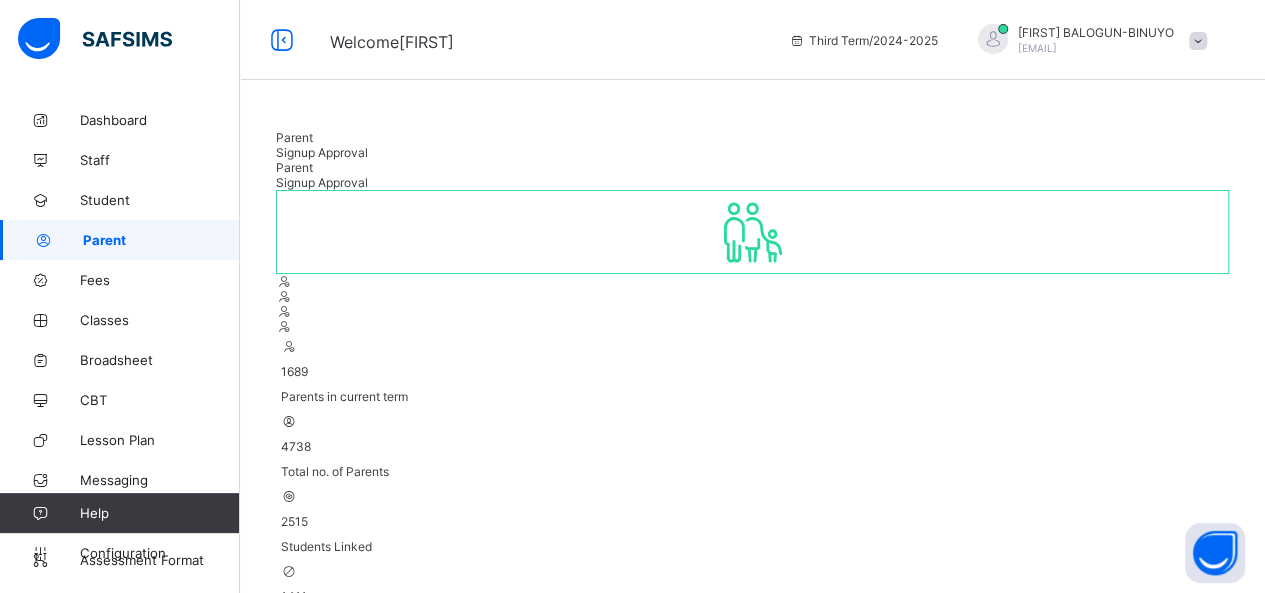 click on "Parent" at bounding box center (294, 137) 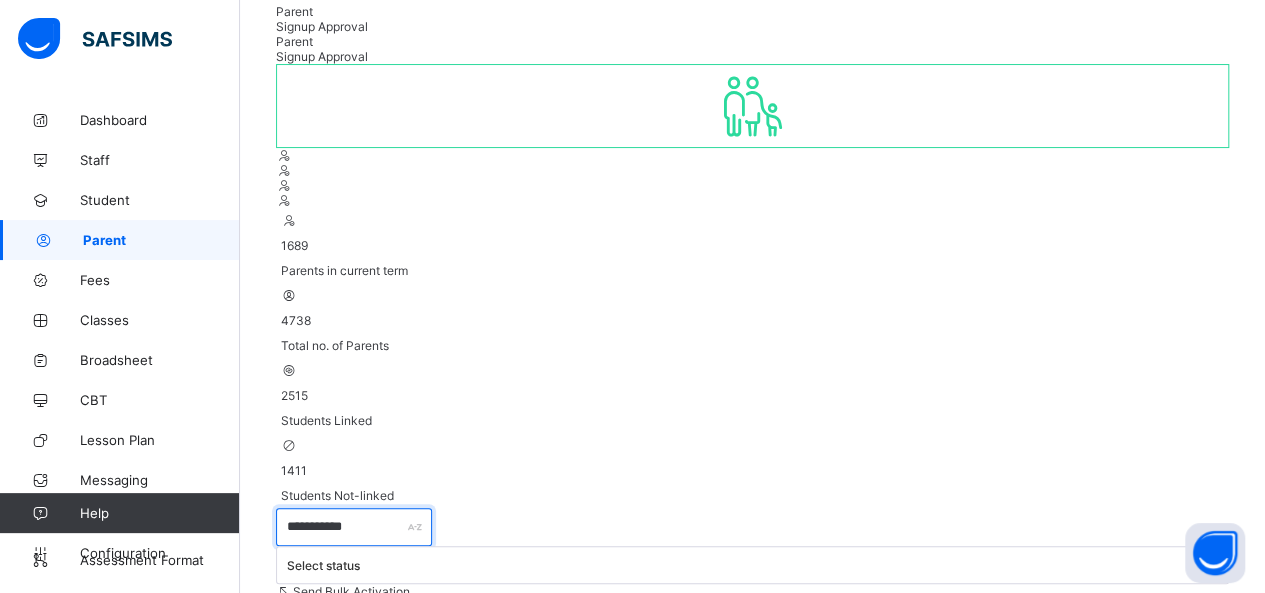 scroll, scrollTop: 0, scrollLeft: 0, axis: both 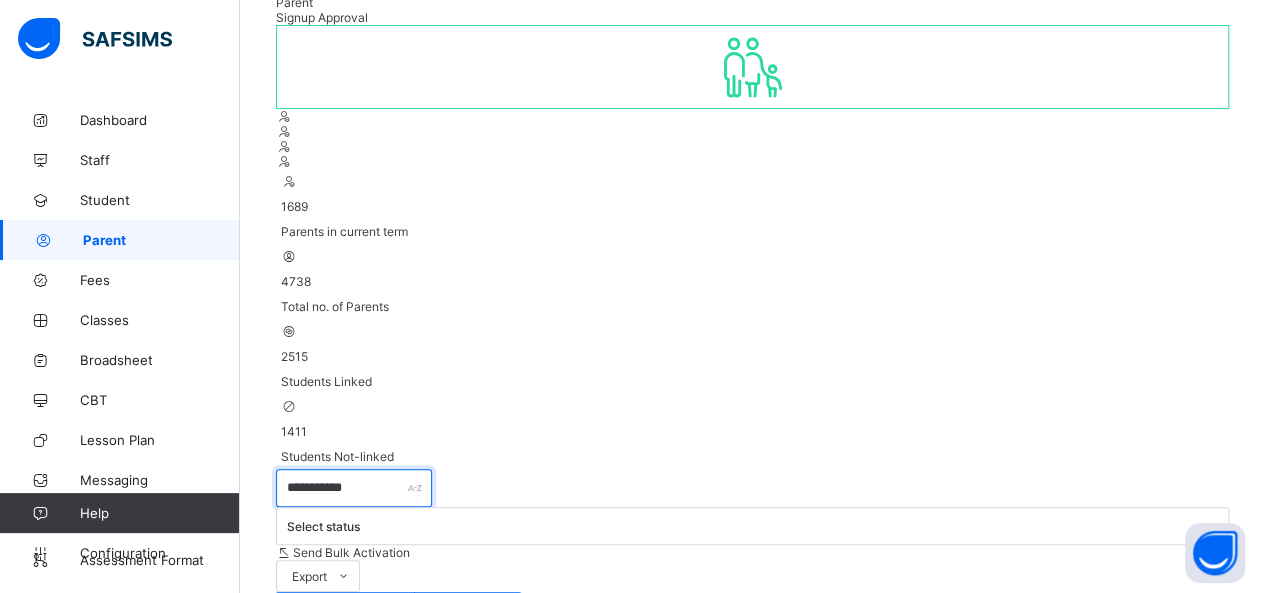 type on "**********" 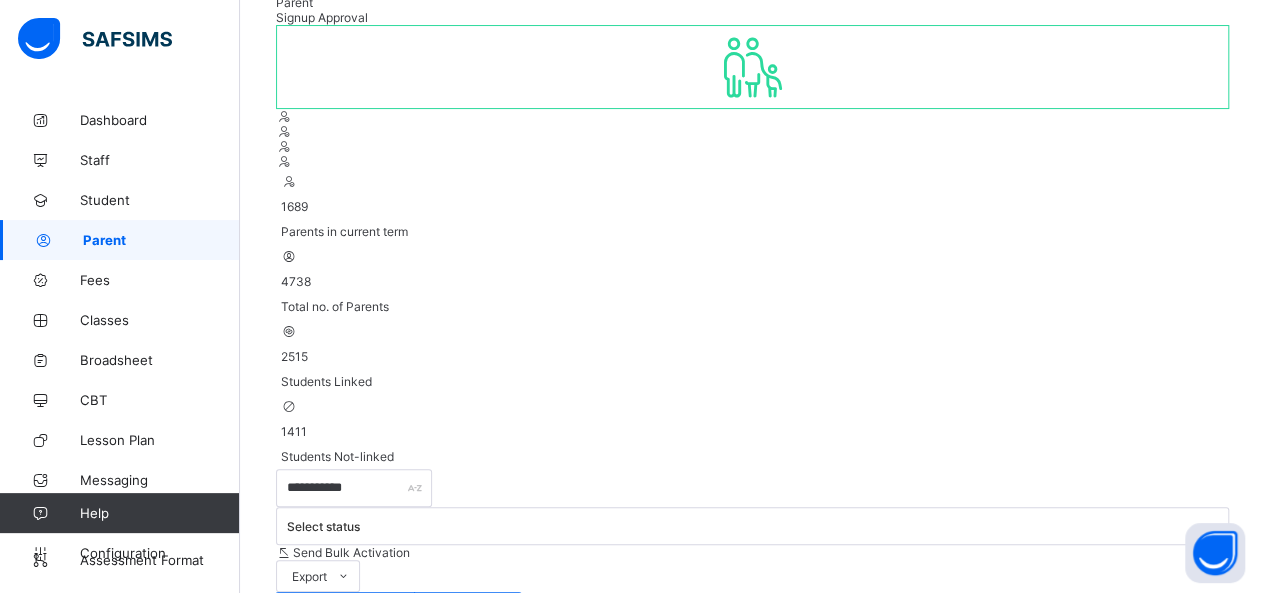 click on "Edit Parent View Profile Reset Password Resend Activation Link Change Email Link Children Delete Parent" at bounding box center [1088, 868] 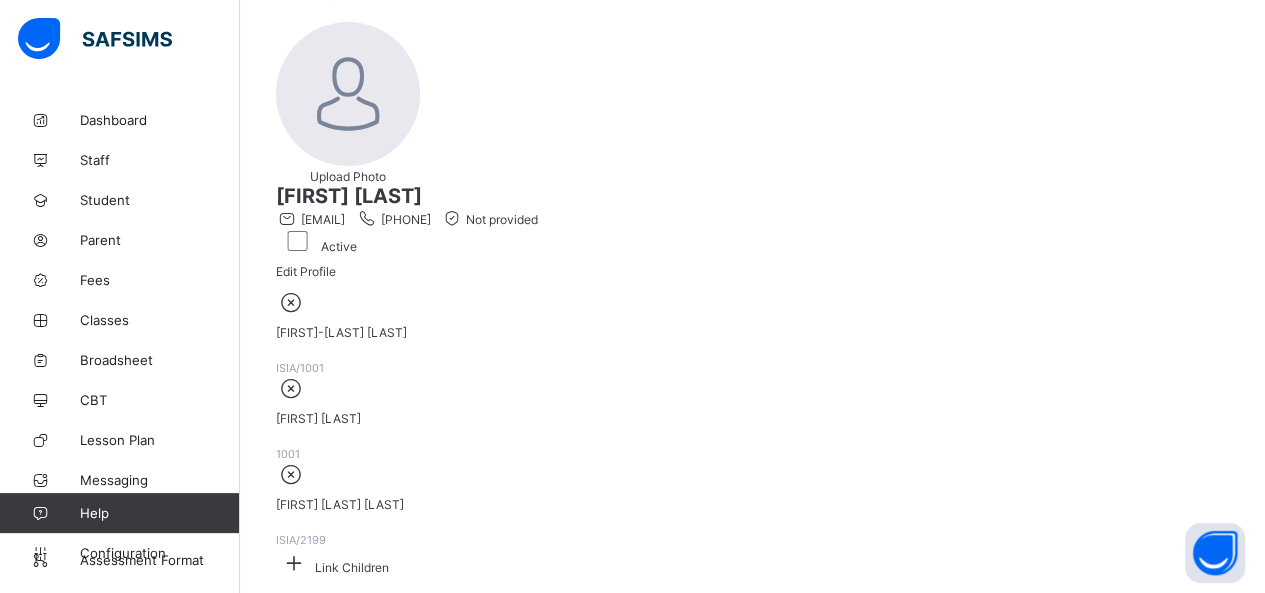 scroll, scrollTop: 142, scrollLeft: 0, axis: vertical 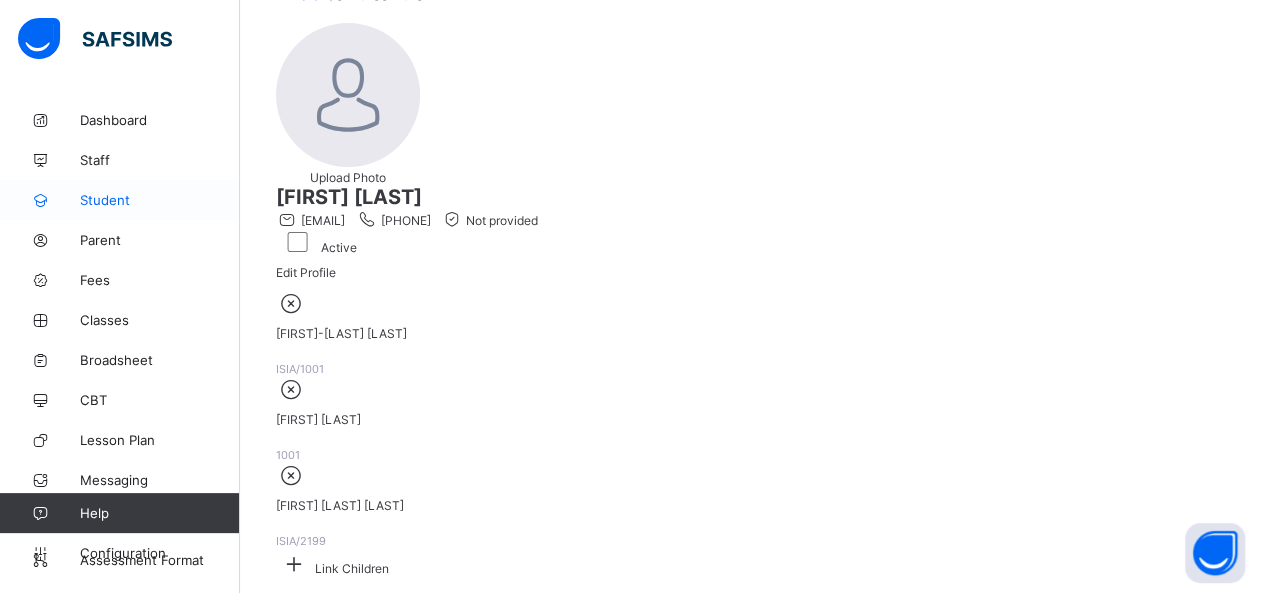 click on "Student" at bounding box center (160, 200) 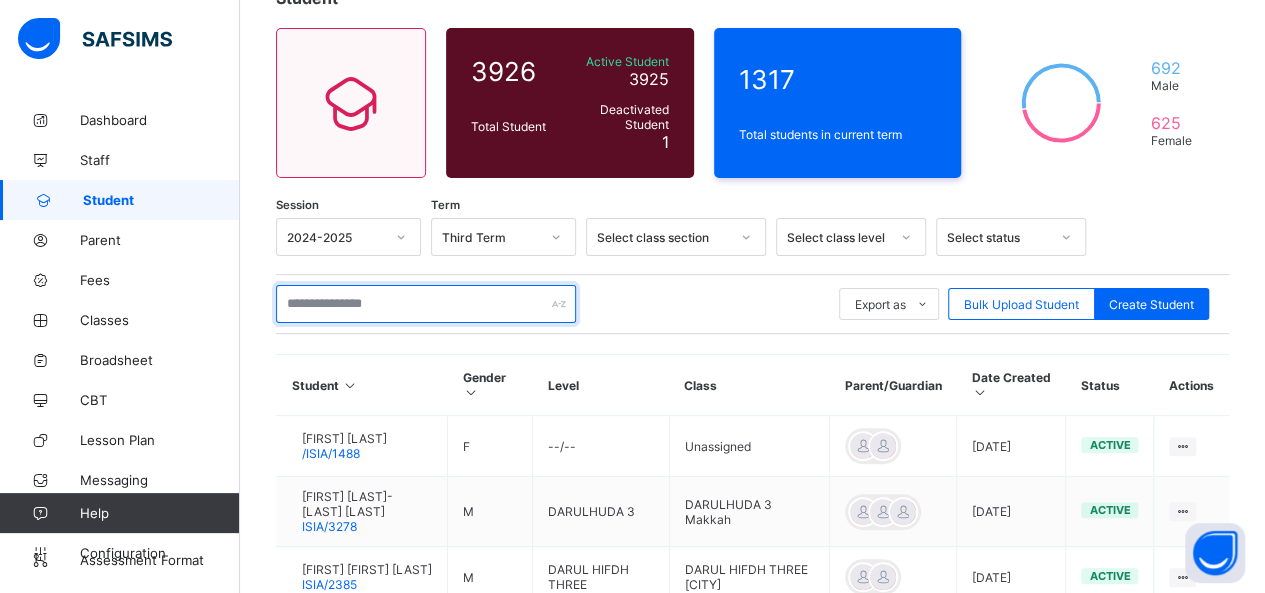 click at bounding box center [426, 304] 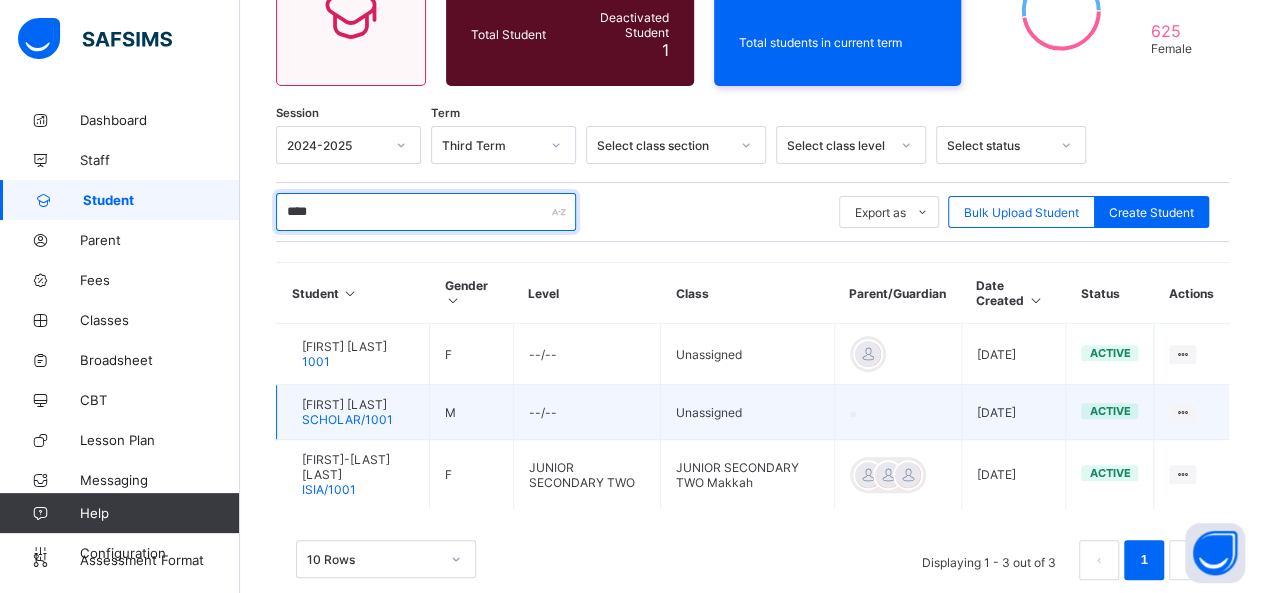 scroll, scrollTop: 267, scrollLeft: 0, axis: vertical 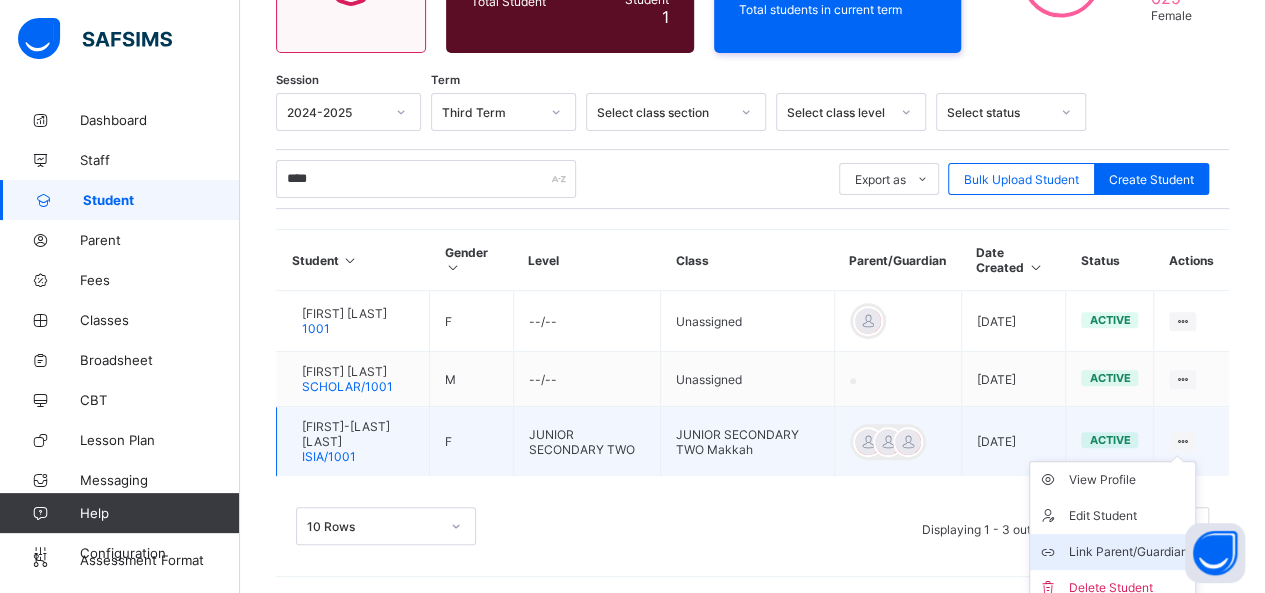 click on "Link Parent/Guardian" at bounding box center [1127, 552] 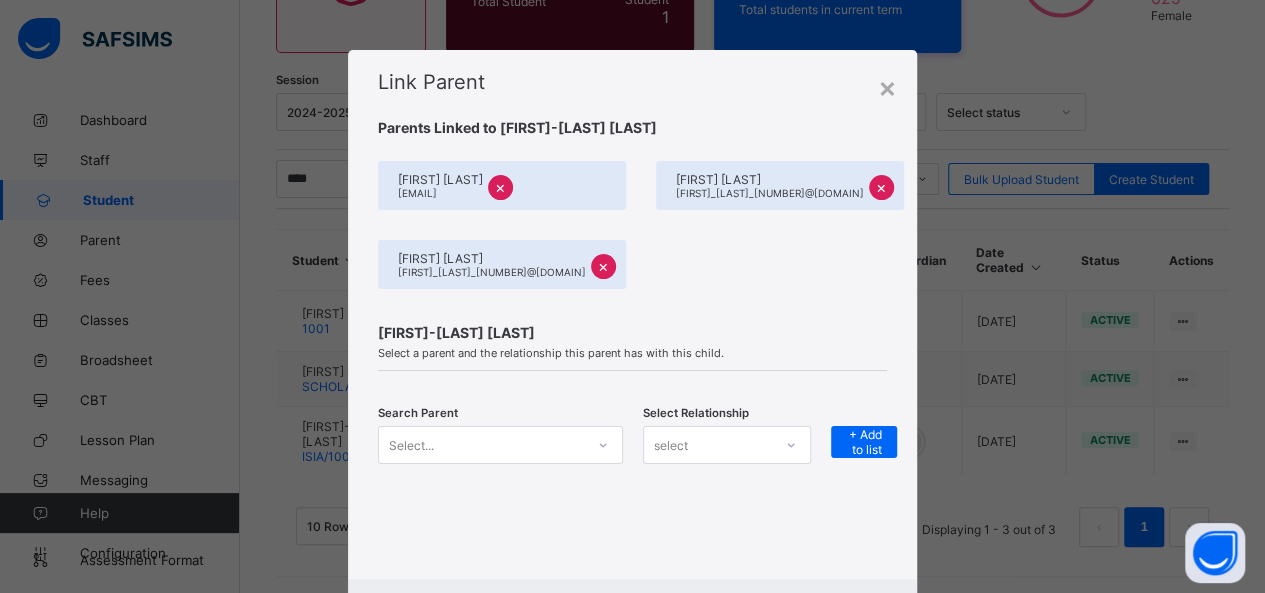 click on "Search Parent Select... Select Relationship select + Add to list" at bounding box center (632, 457) 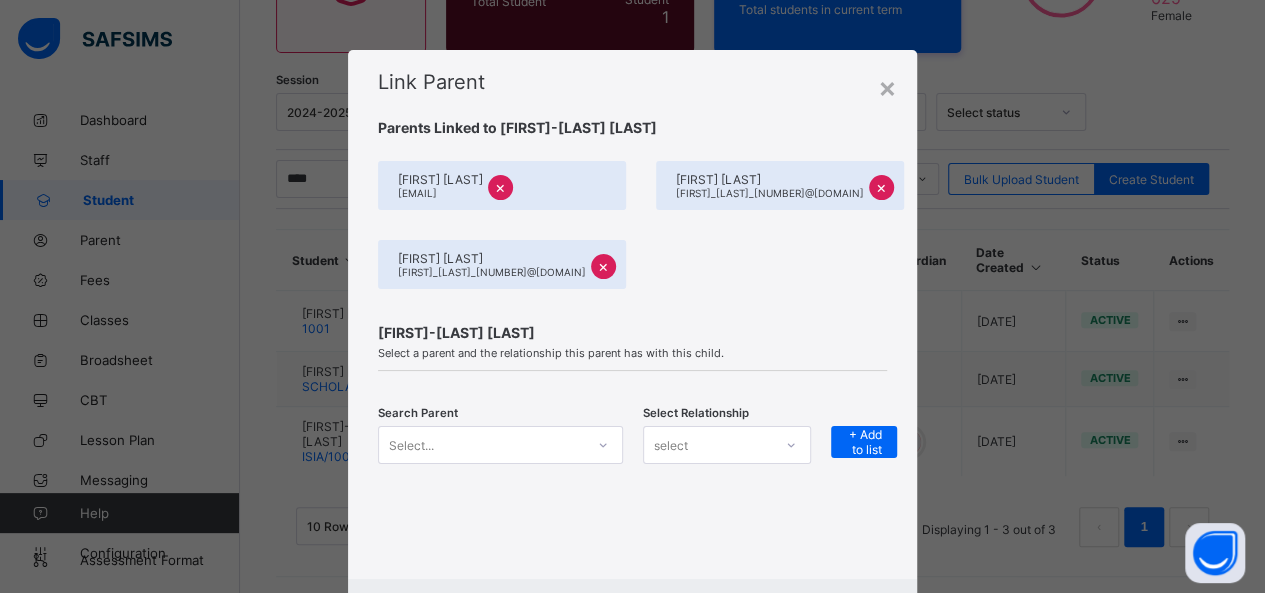 click on "[FIRST]  [LAST] [EMAIL] ×" at bounding box center (502, 264) 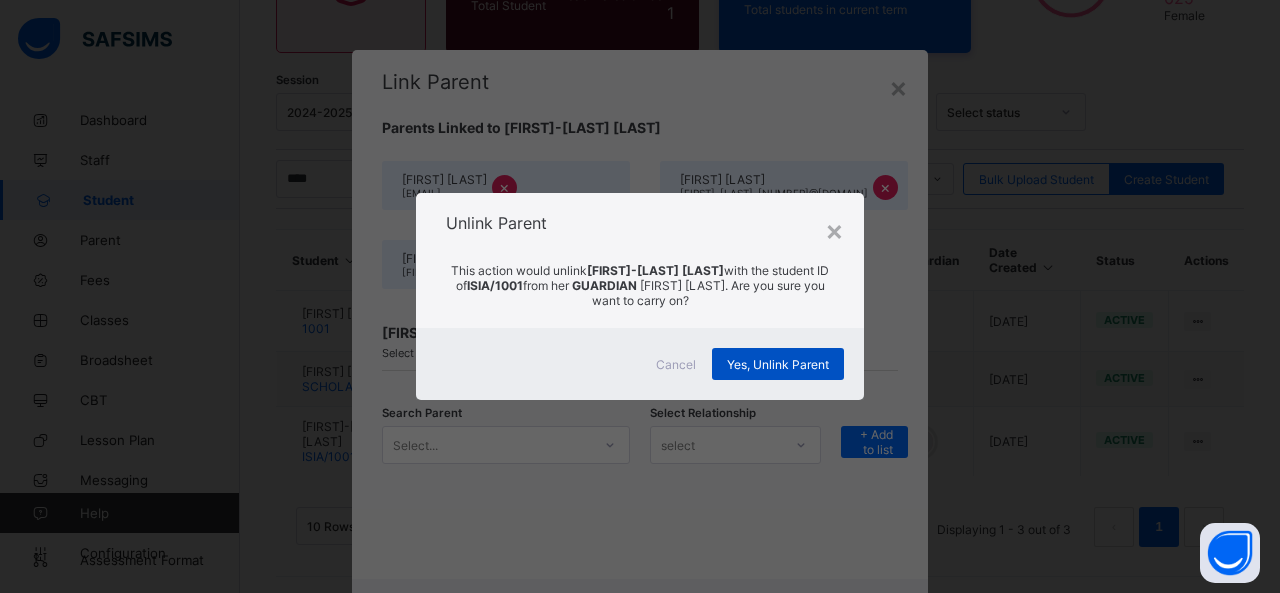 click on "Yes, Unlink Parent" at bounding box center [778, 364] 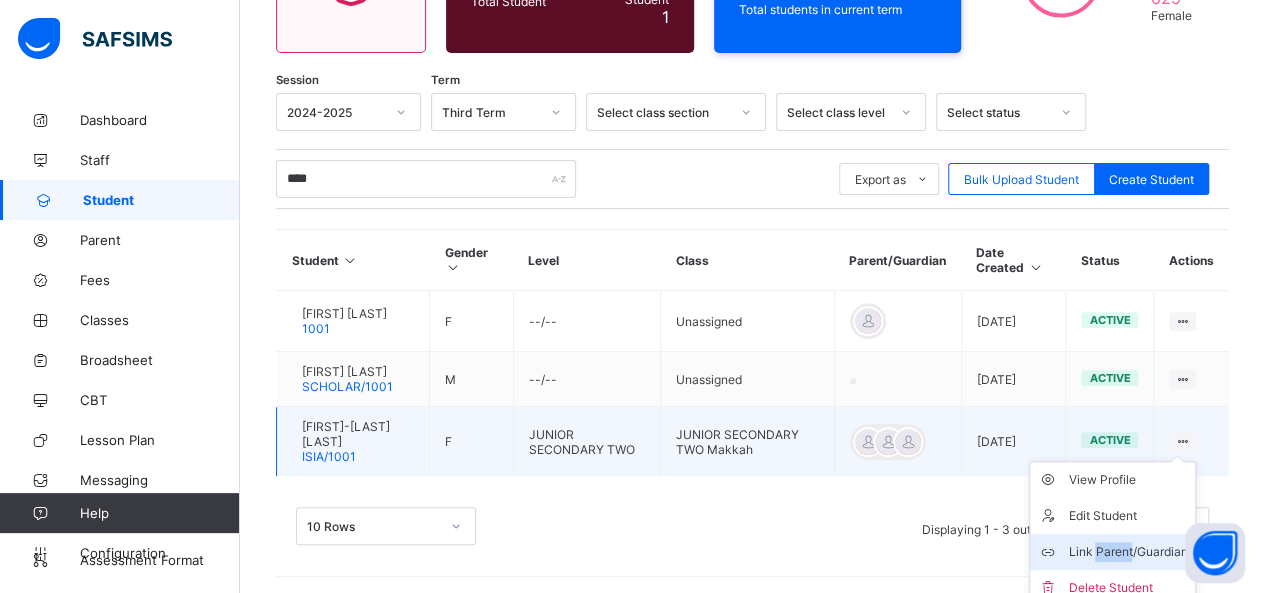 click on "Link Parent/Guardian" at bounding box center (1127, 552) 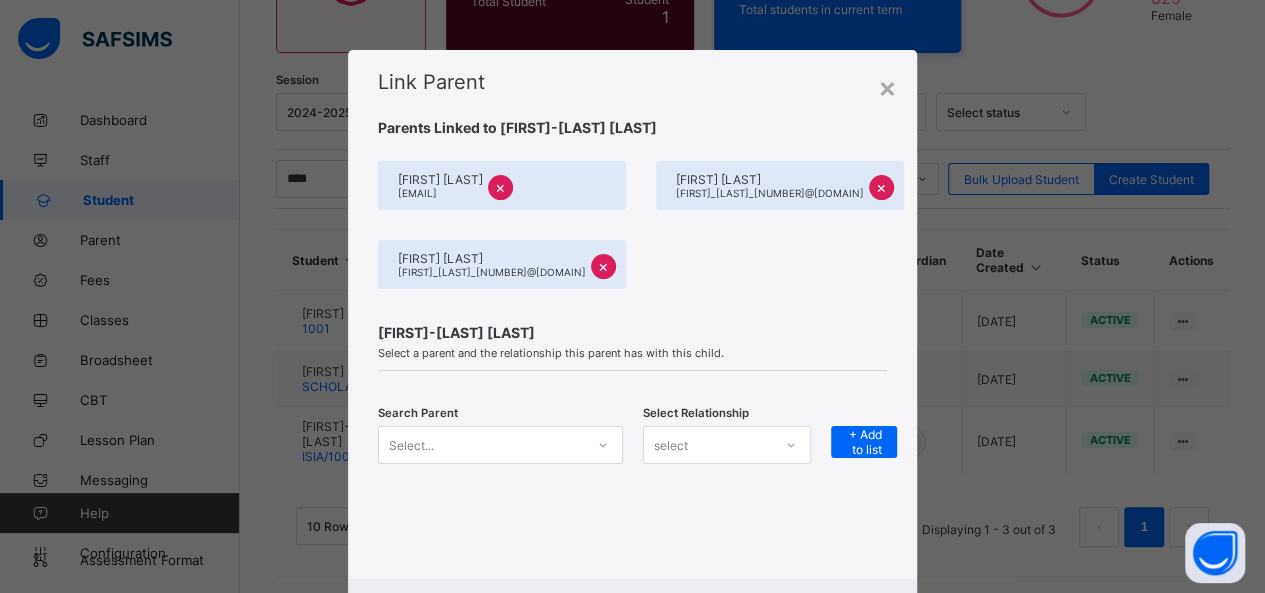 click on "×" at bounding box center [881, 187] 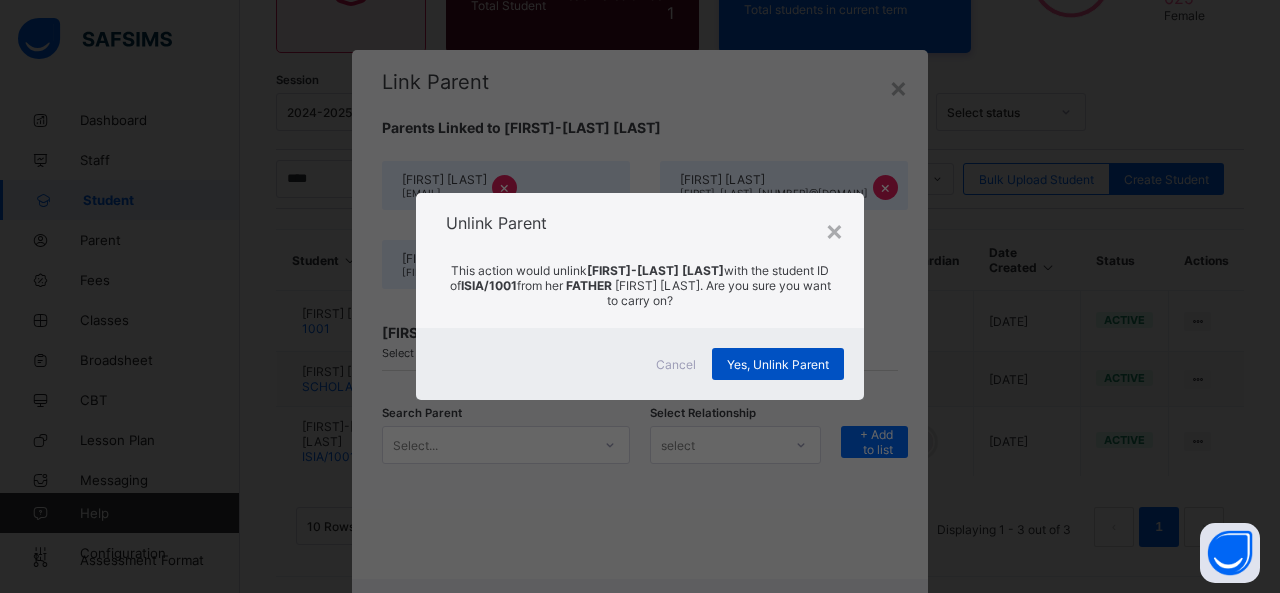 click on "Yes, Unlink Parent" at bounding box center (778, 364) 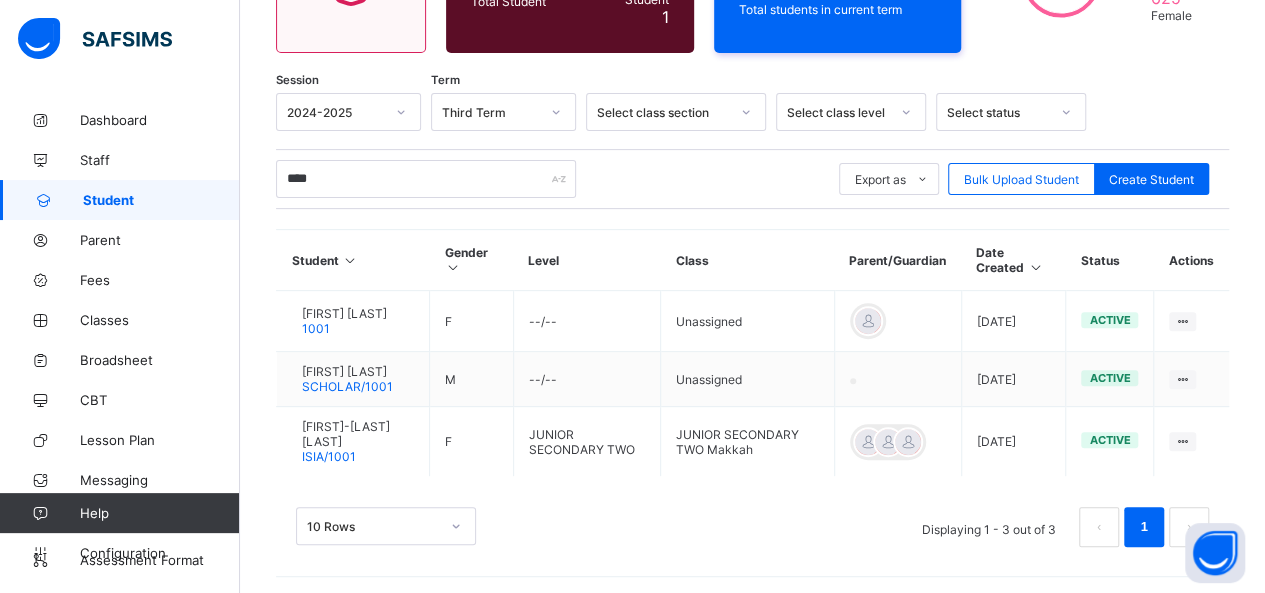 click on "Unassigned" at bounding box center (748, 379) 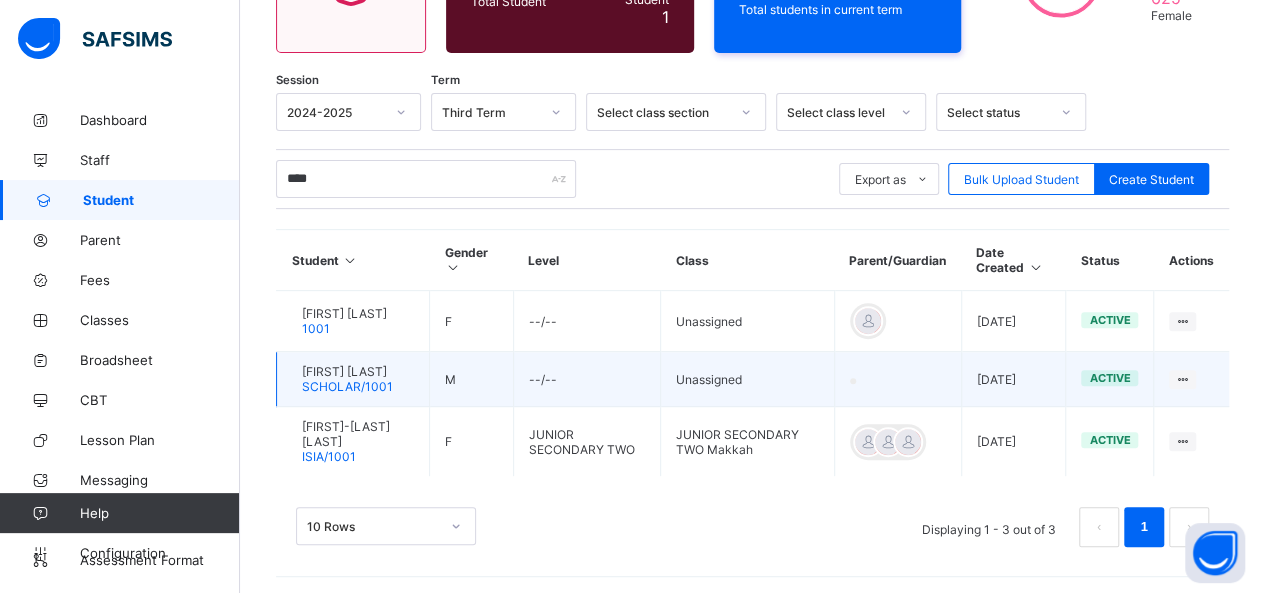 click on "Unassigned" at bounding box center (748, 379) 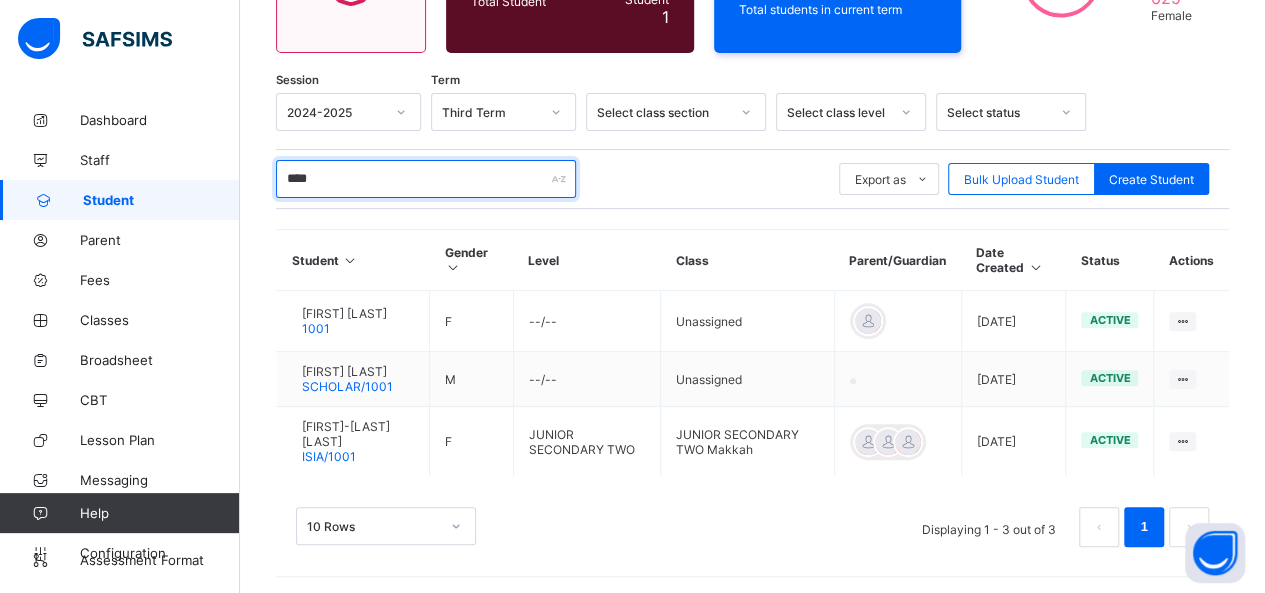click on "****" at bounding box center [426, 179] 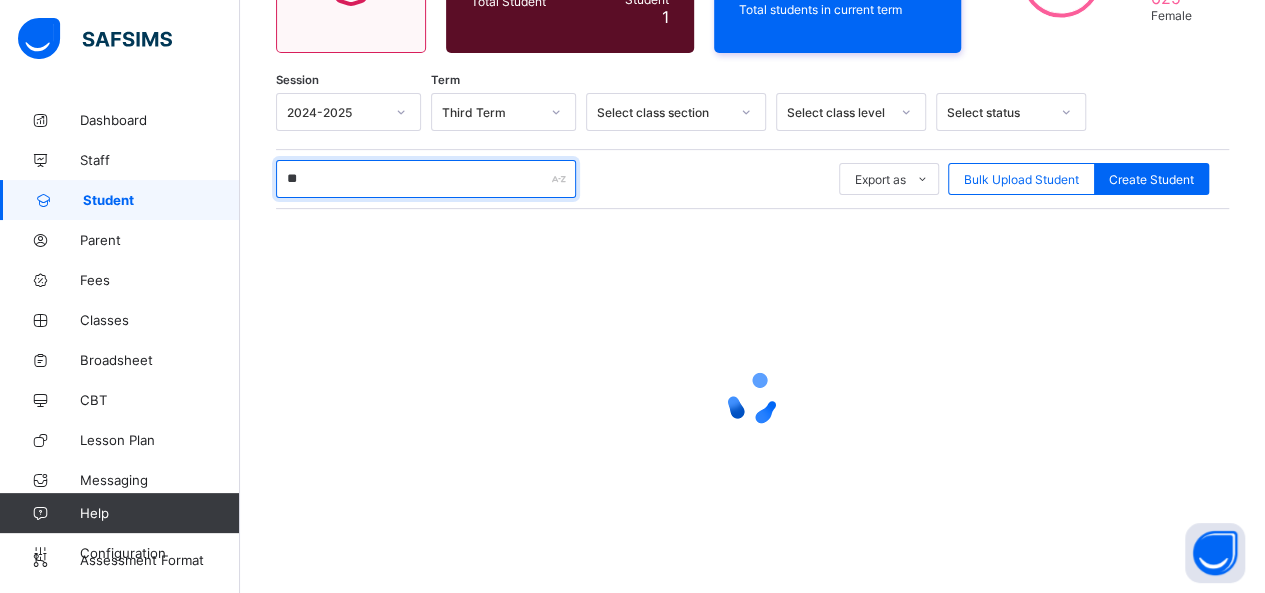 type on "*" 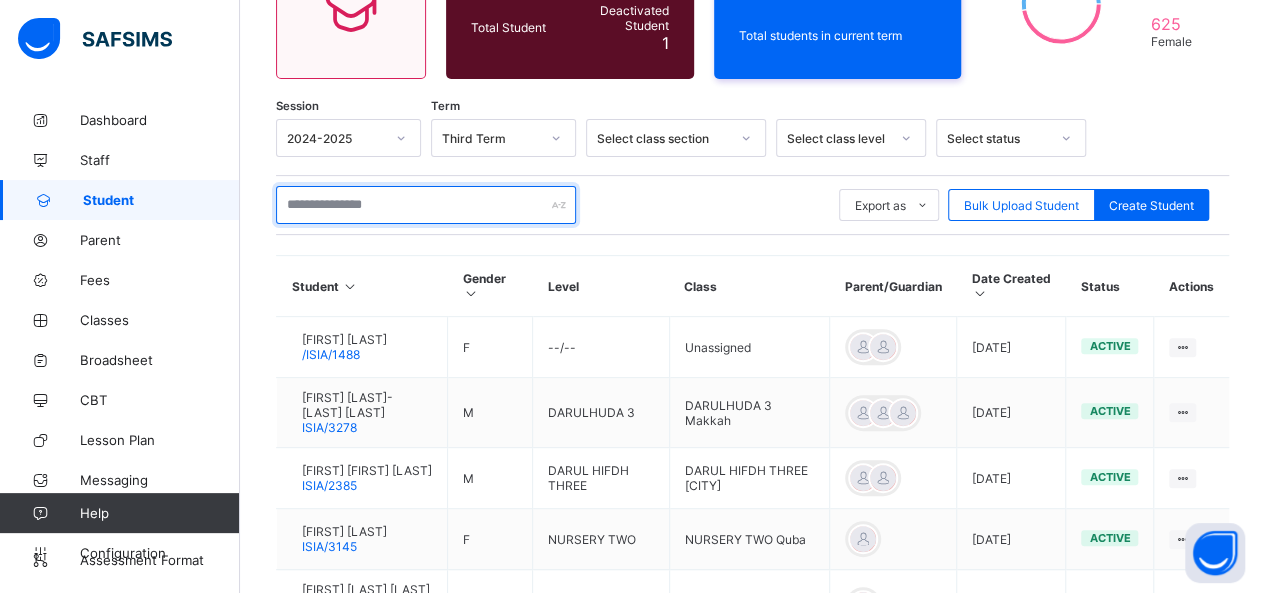 scroll, scrollTop: 267, scrollLeft: 0, axis: vertical 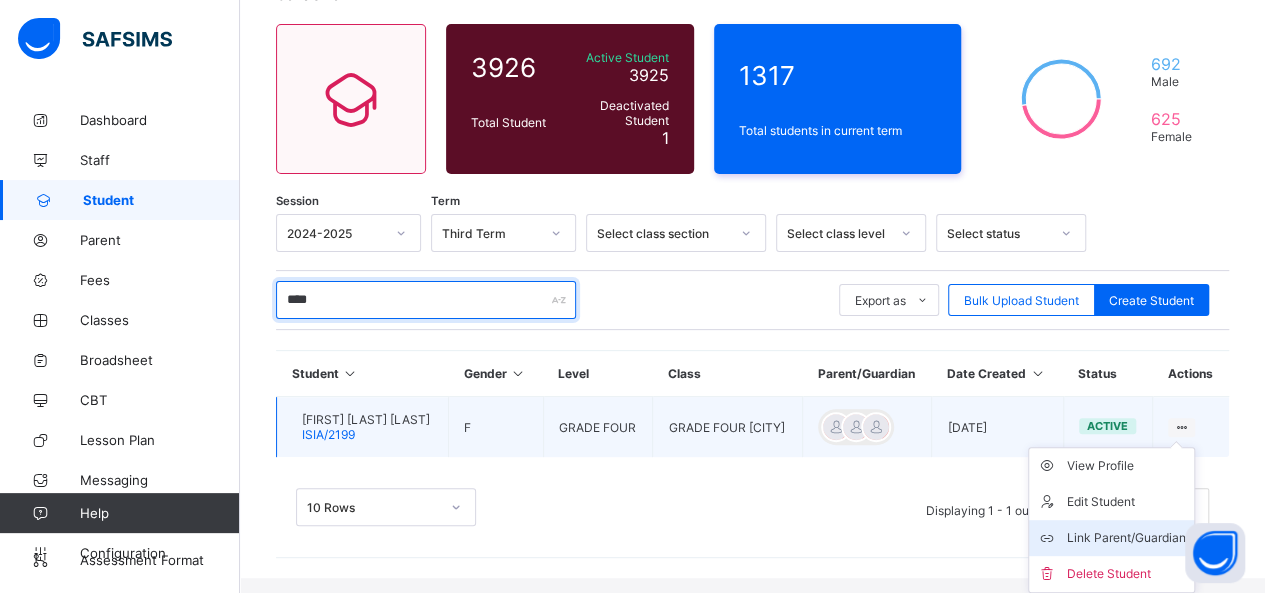 type on "****" 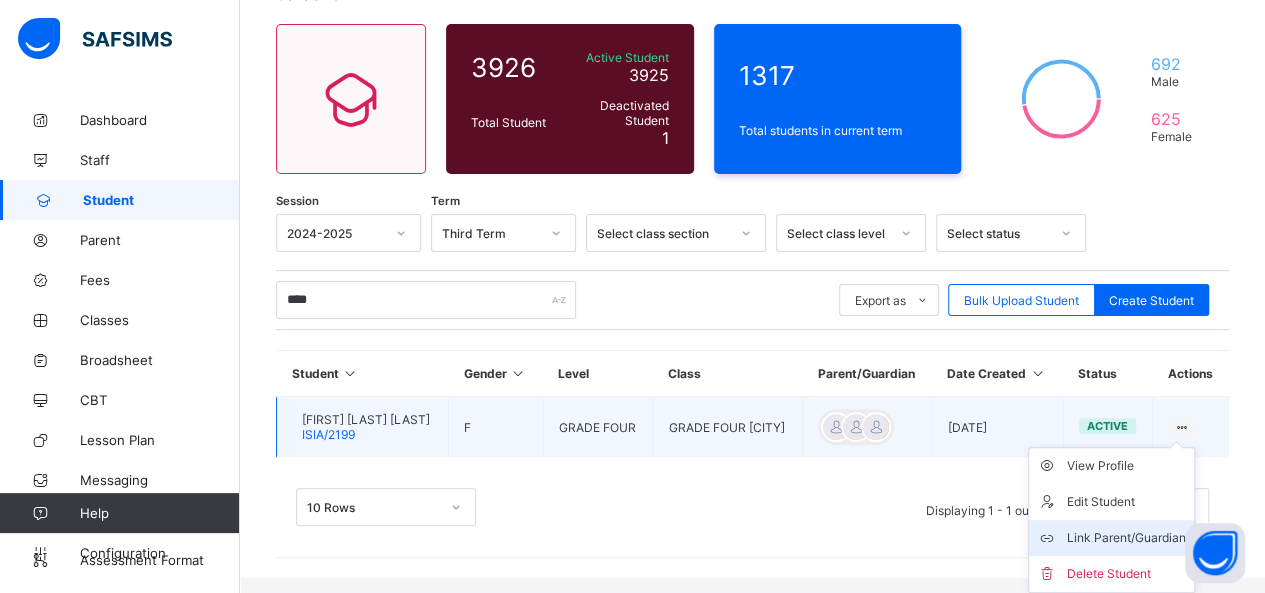 click on "Link Parent/Guardian" at bounding box center (1126, 538) 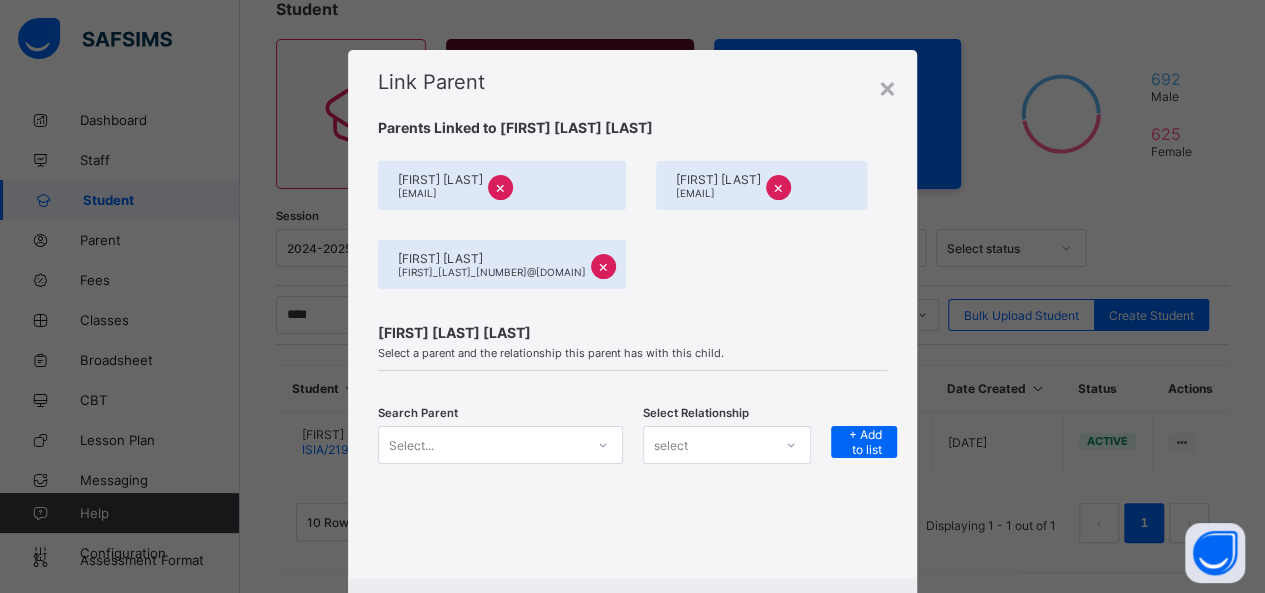 click on "×" at bounding box center [603, 266] 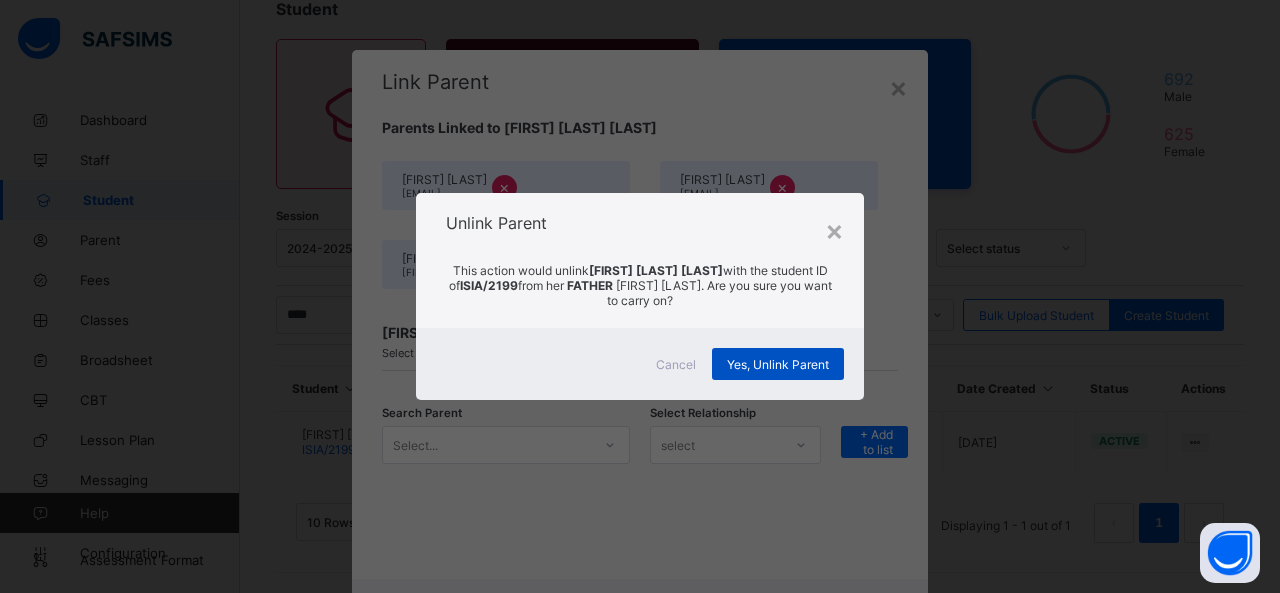click on "Yes, Unlink Parent" at bounding box center (778, 364) 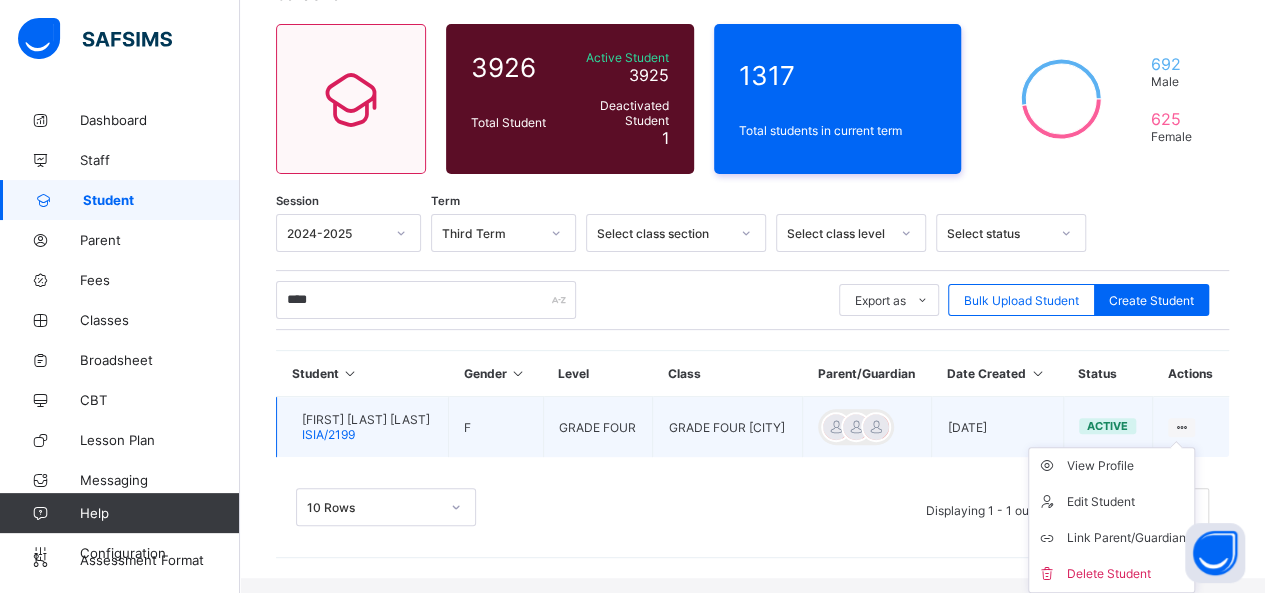 scroll, scrollTop: 158, scrollLeft: 0, axis: vertical 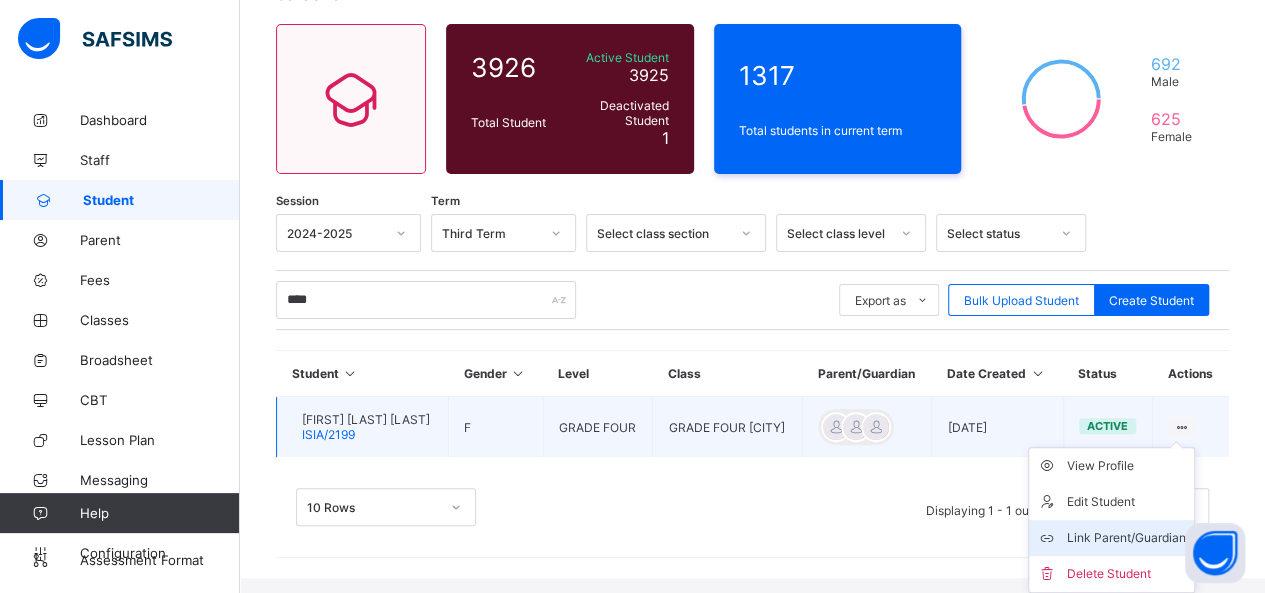 click on "Link Parent/Guardian" at bounding box center (1126, 538) 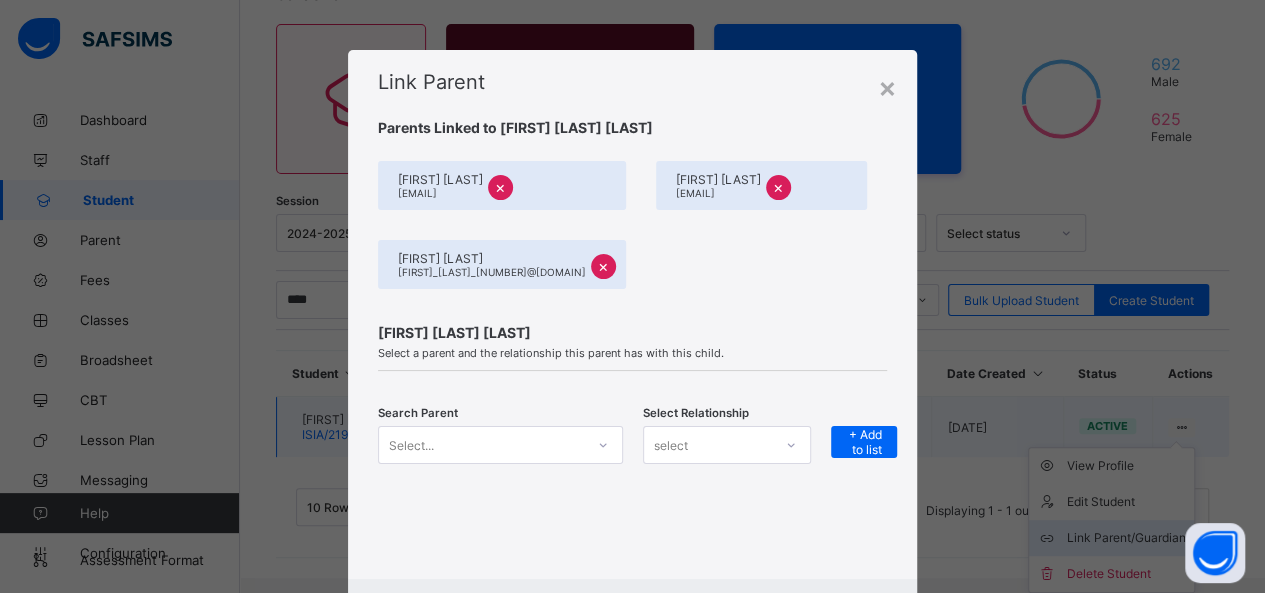 scroll, scrollTop: 147, scrollLeft: 0, axis: vertical 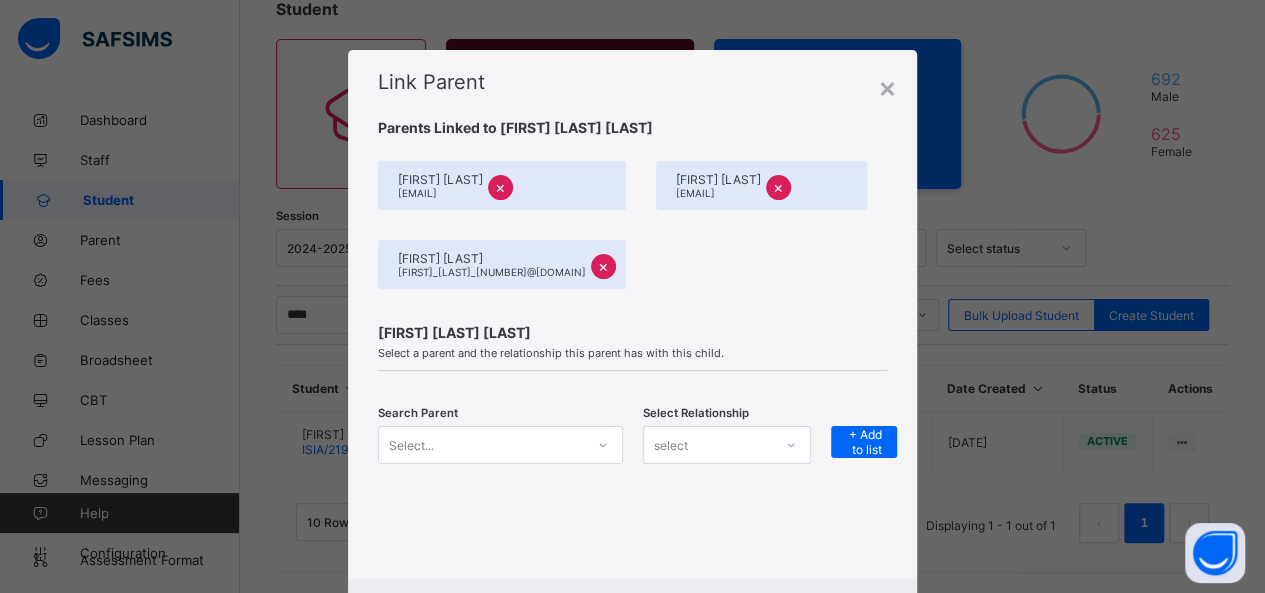 click on "×" at bounding box center (778, 187) 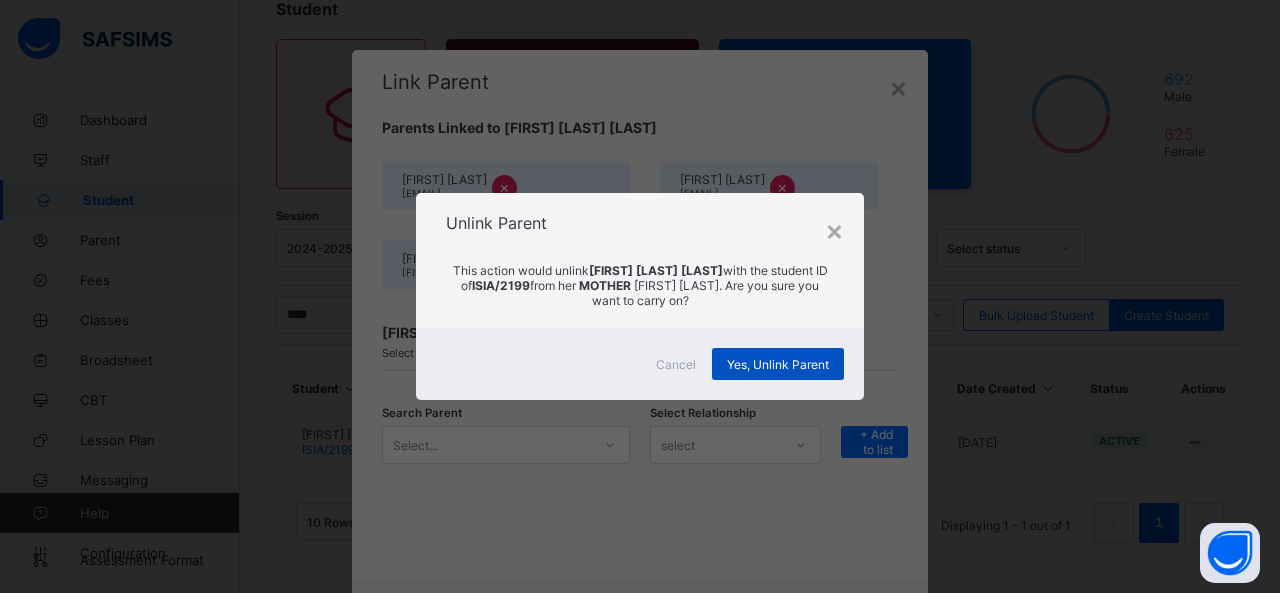 click on "Yes, Unlink Parent" at bounding box center [778, 364] 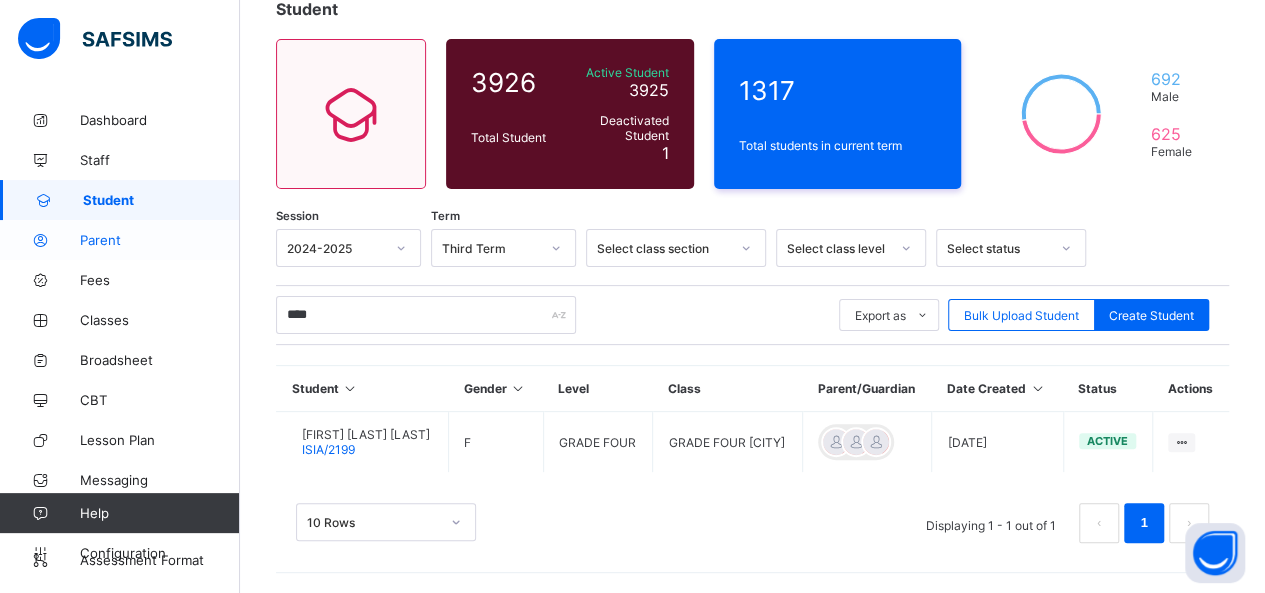 click on "Parent" at bounding box center [160, 240] 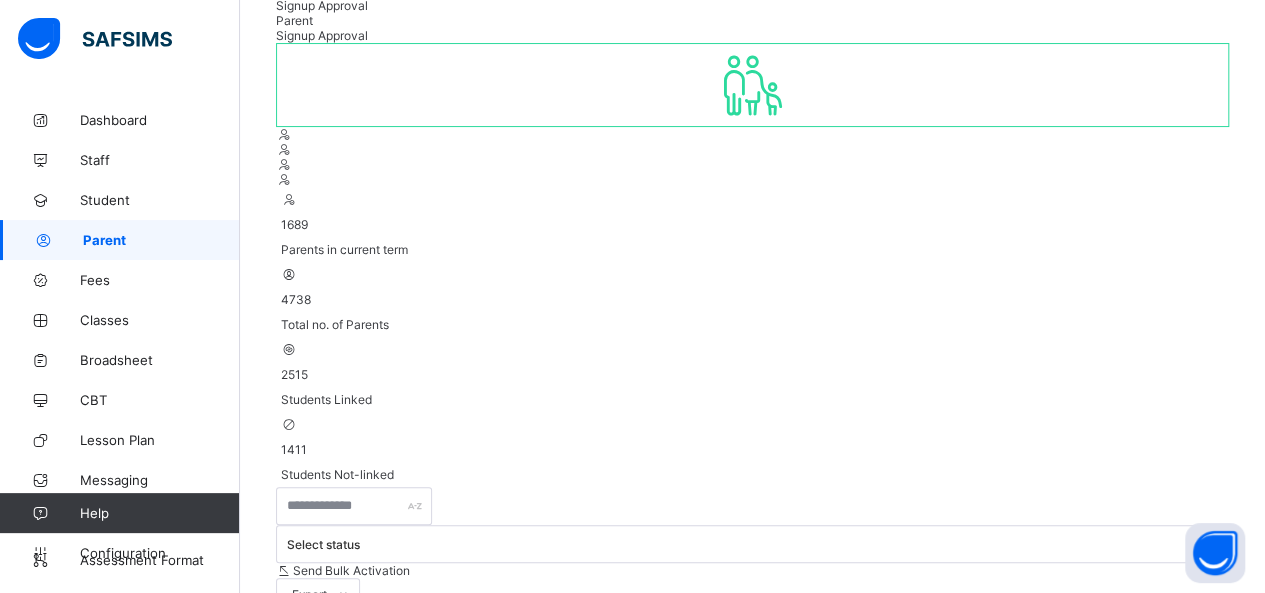 scroll, scrollTop: 0, scrollLeft: 0, axis: both 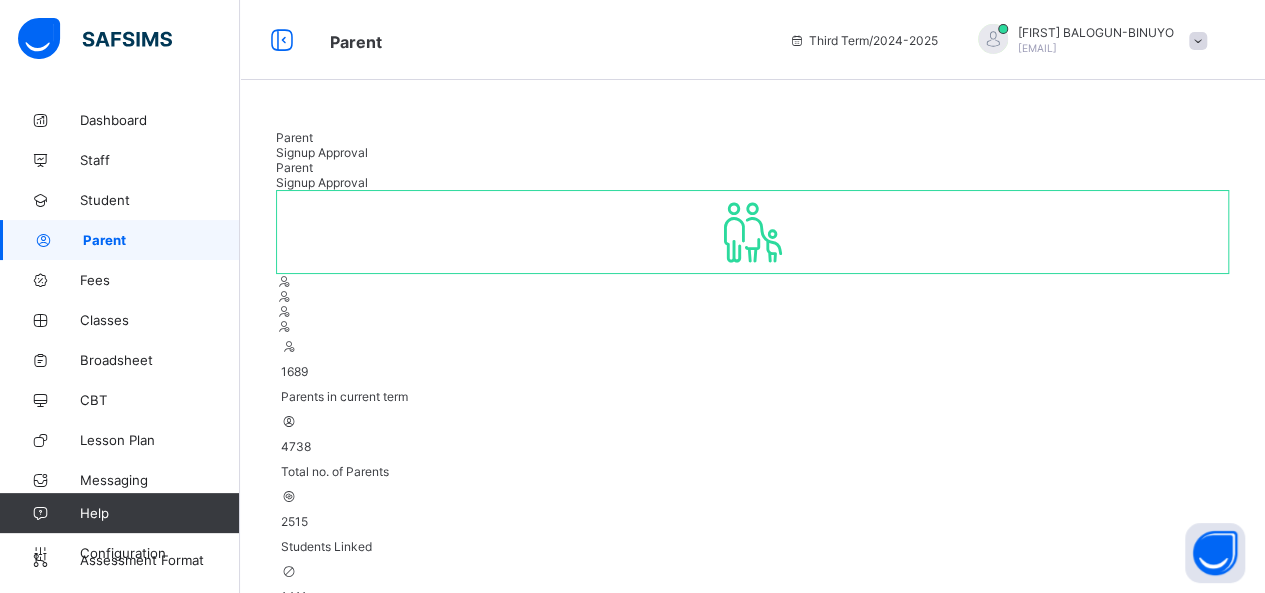click at bounding box center [354, 653] 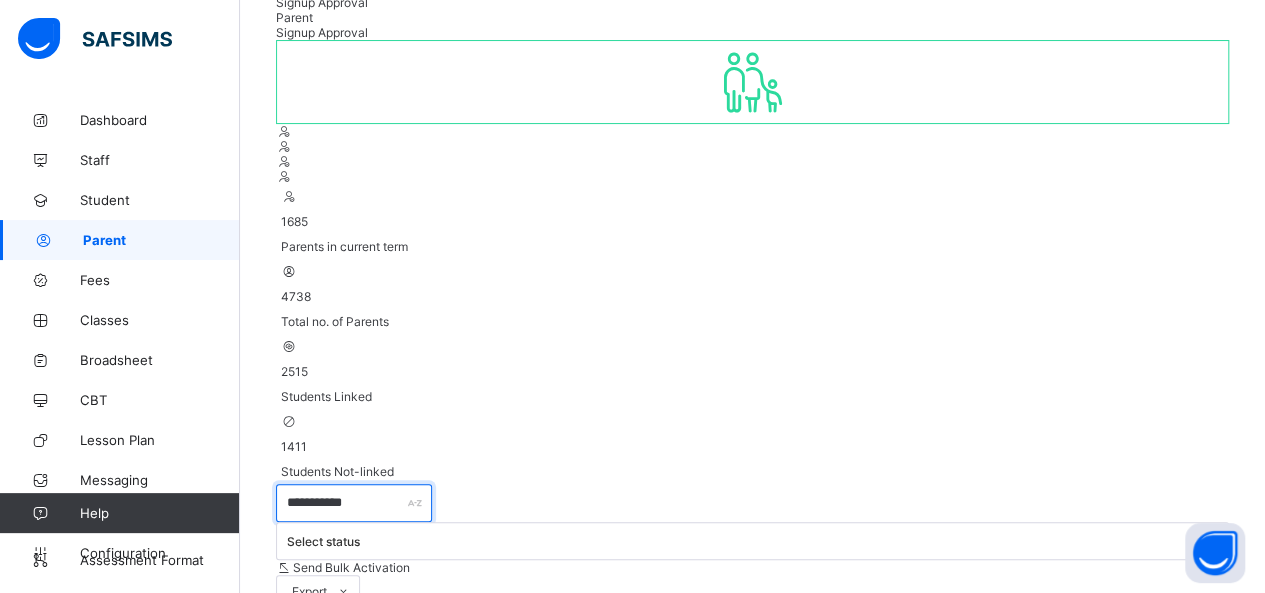 scroll, scrollTop: 156, scrollLeft: 0, axis: vertical 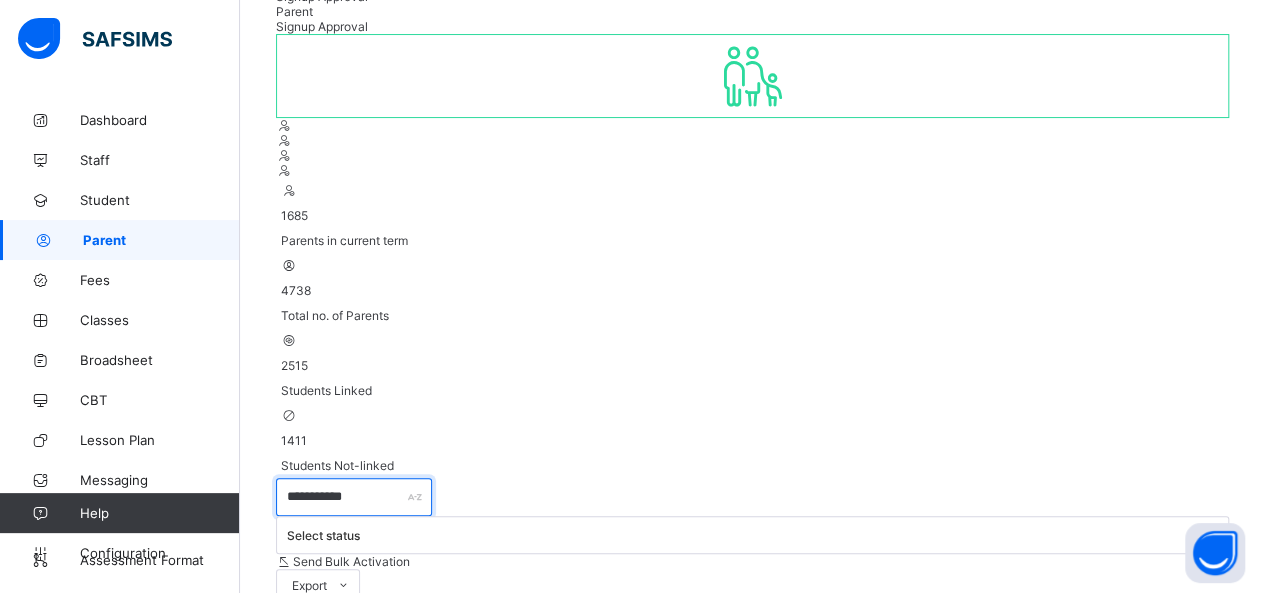 type on "**********" 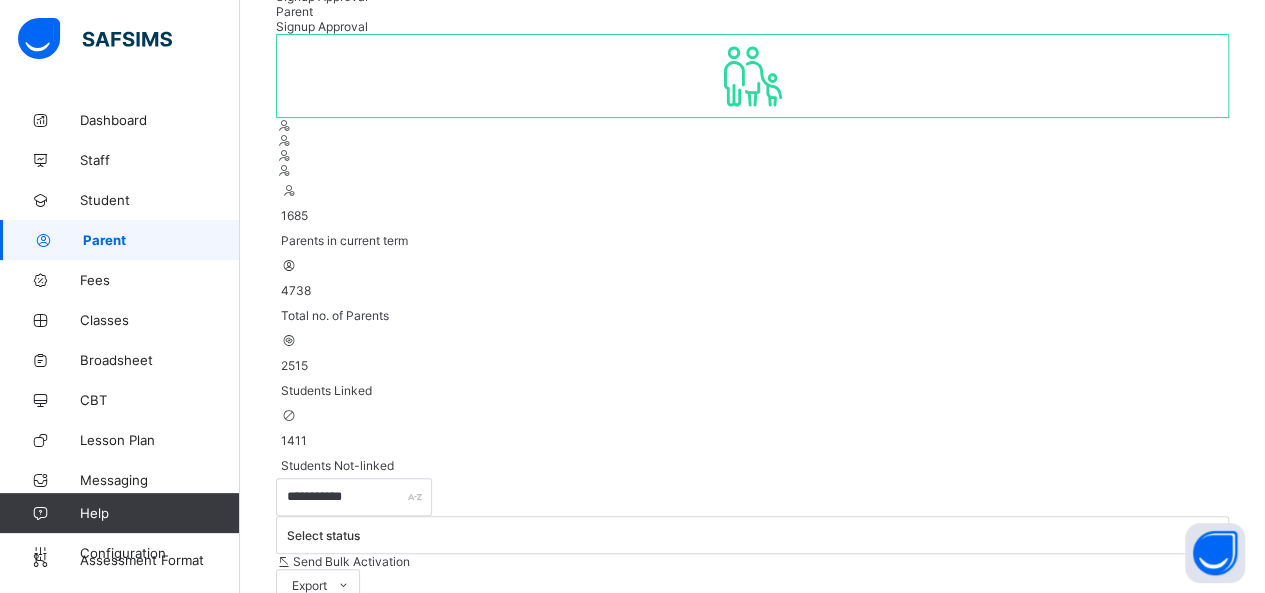click on "Link Children" at bounding box center (1103, 949) 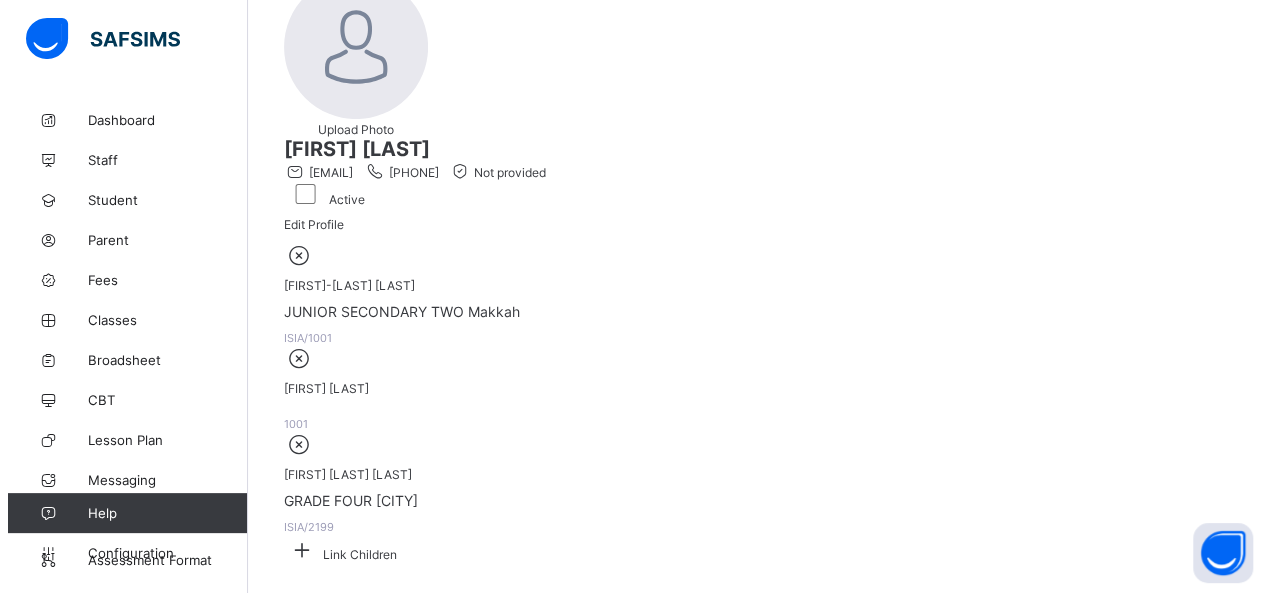 scroll, scrollTop: 198, scrollLeft: 0, axis: vertical 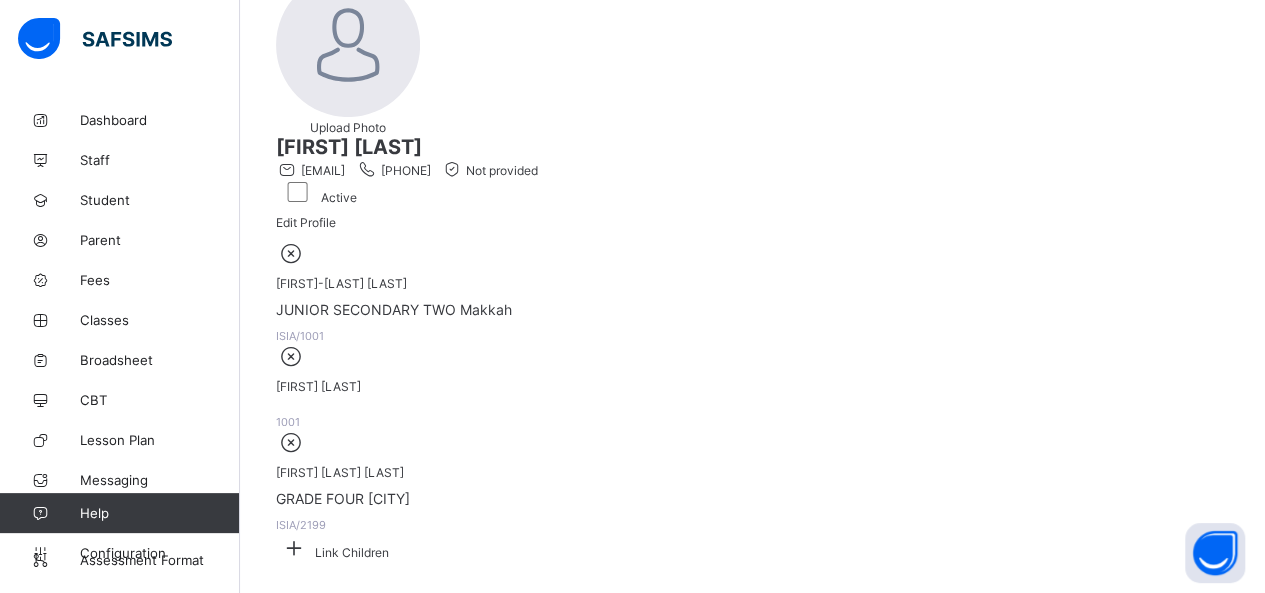 click at bounding box center [291, 356] 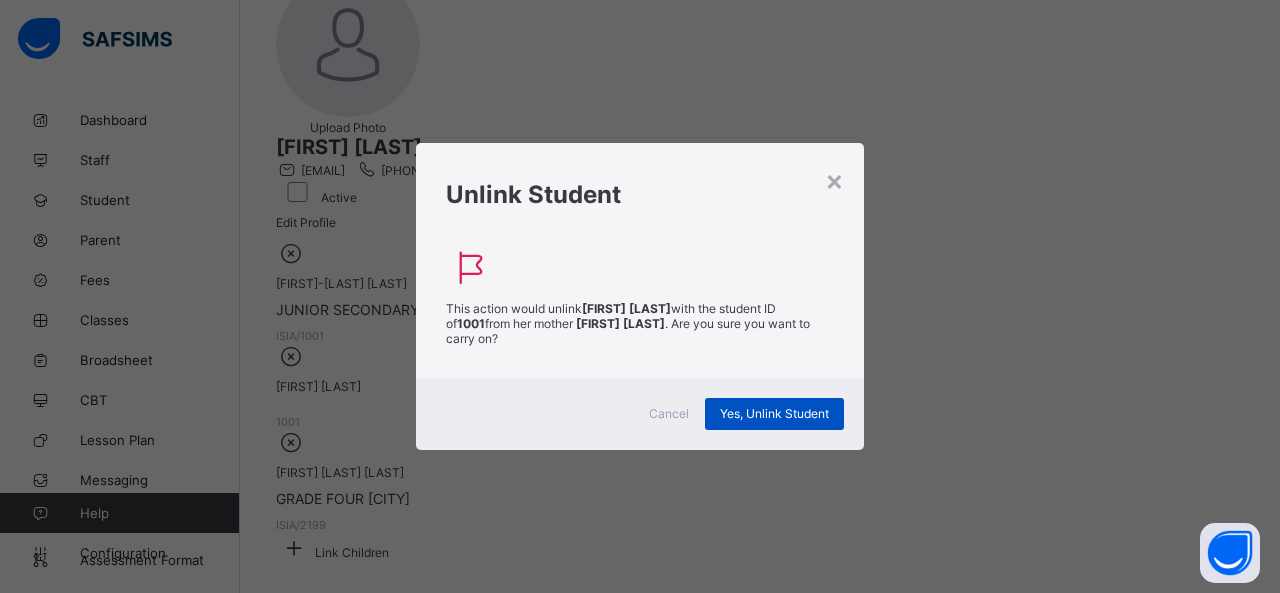click on "Yes, Unlink Student" at bounding box center [774, 413] 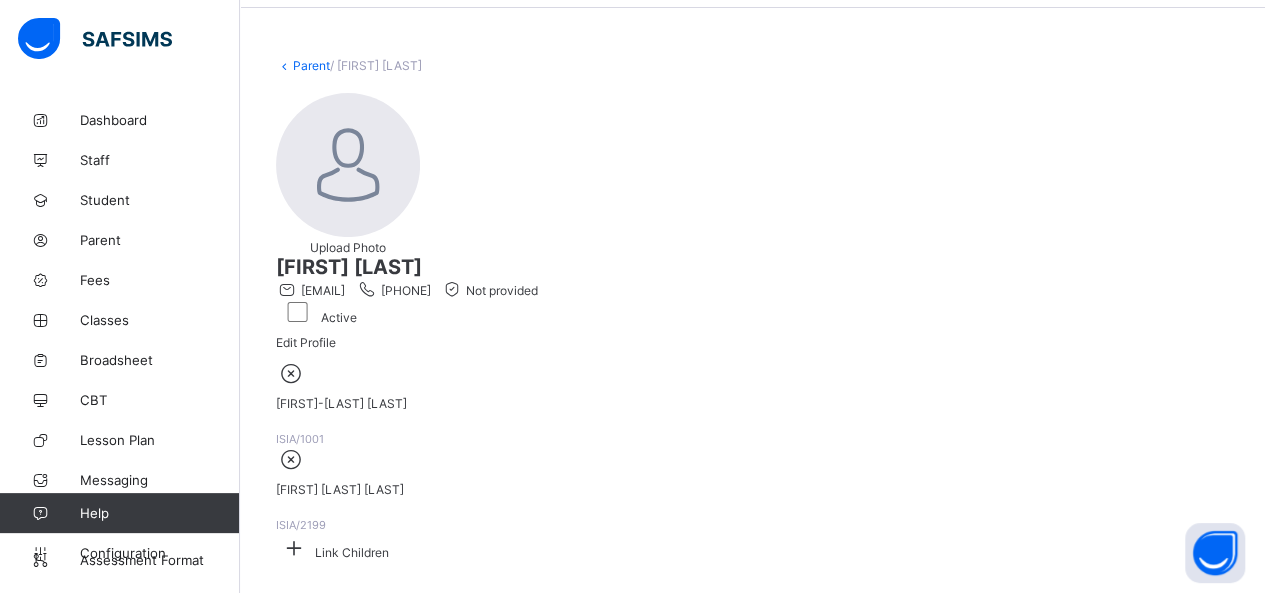 scroll, scrollTop: 0, scrollLeft: 0, axis: both 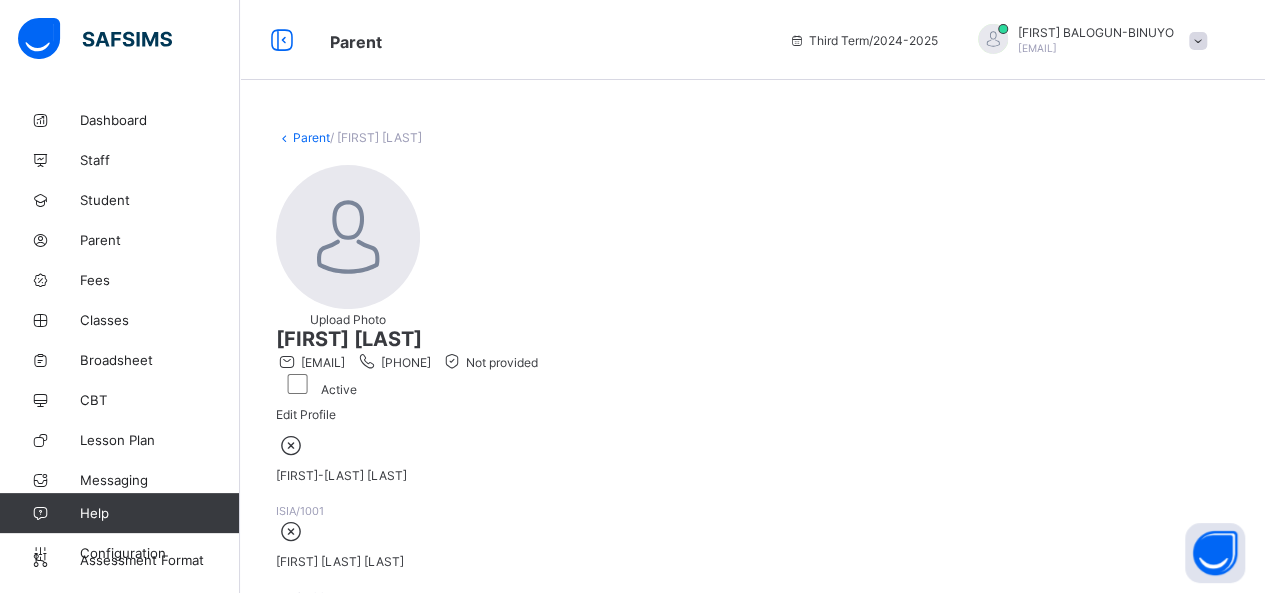click on "Parent" at bounding box center (311, 137) 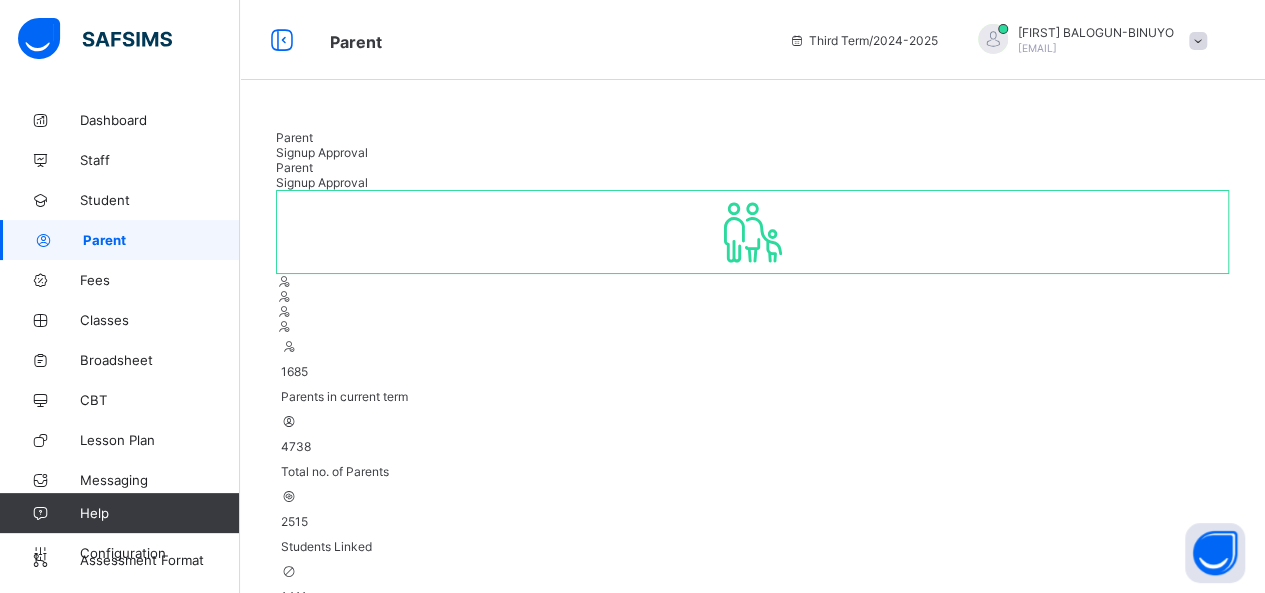 click at bounding box center [354, 653] 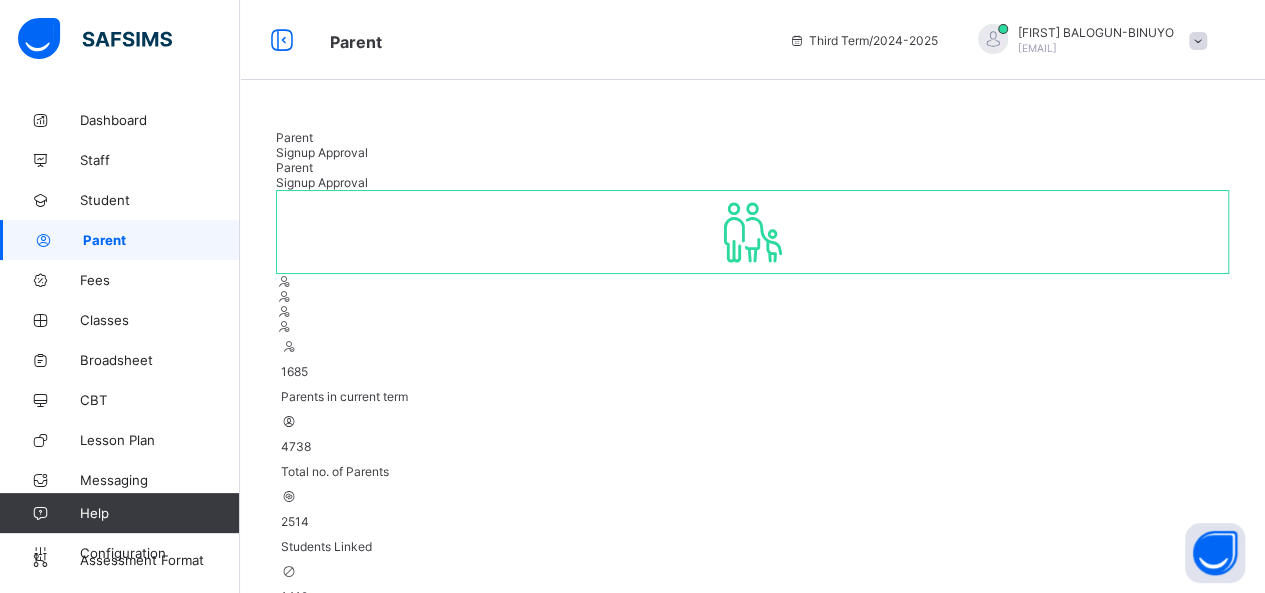 scroll, scrollTop: 156, scrollLeft: 0, axis: vertical 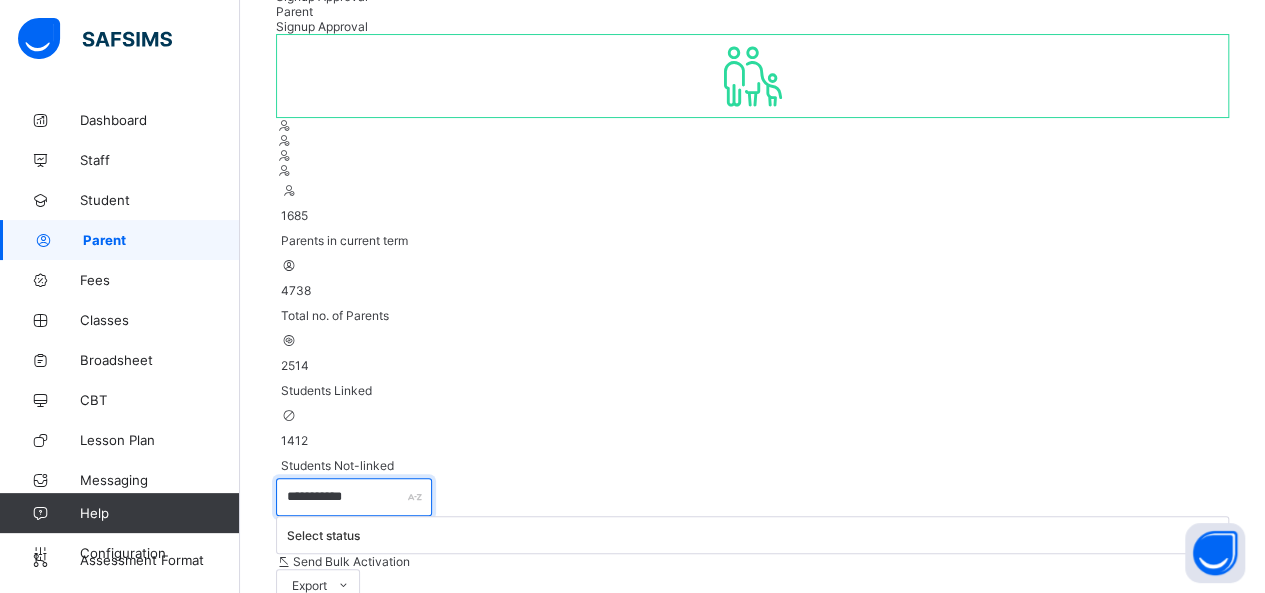 type on "**********" 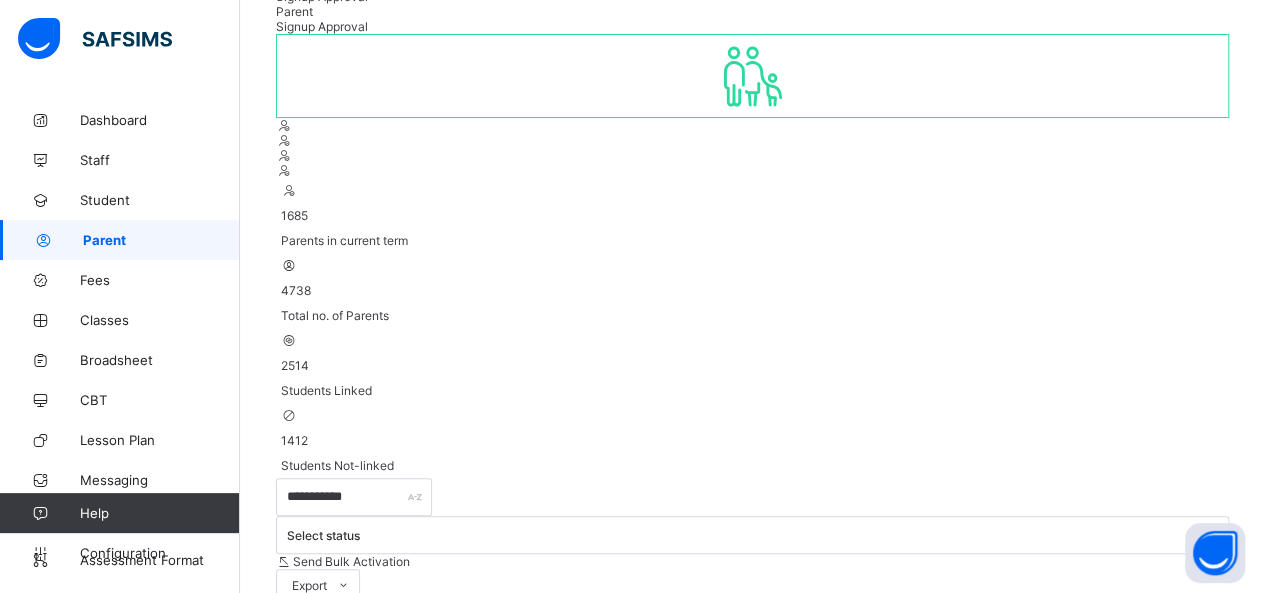 click on "Resend Activation Link" at bounding box center (1088, 877) 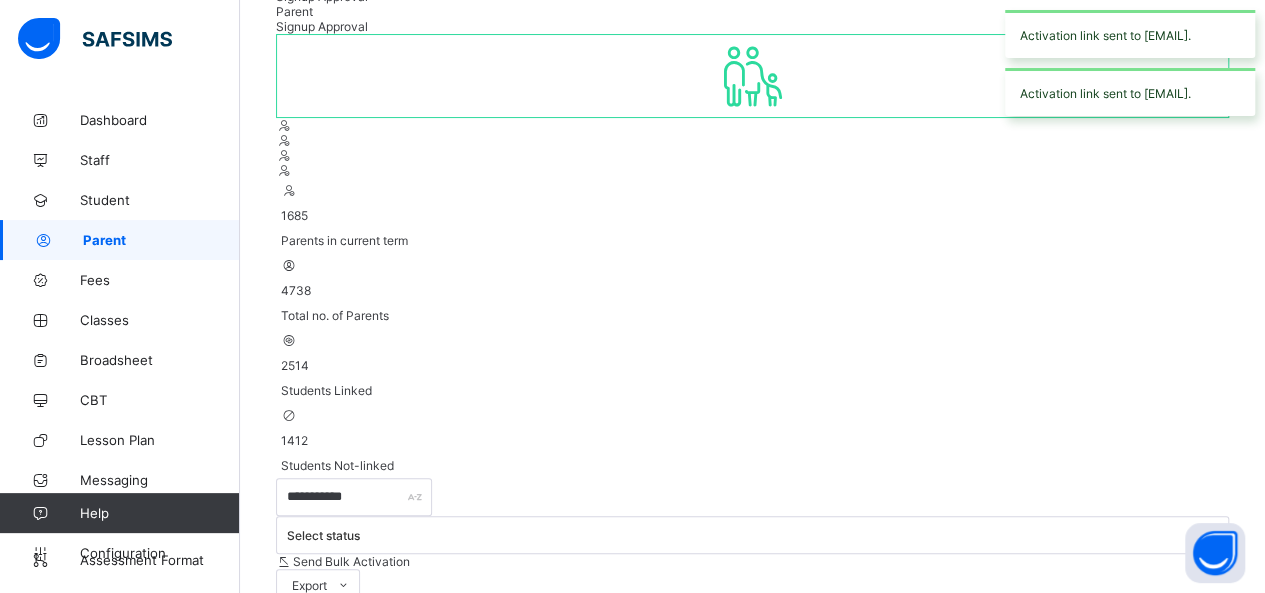 click on "Resend Activation Link" at bounding box center [1103, 877] 